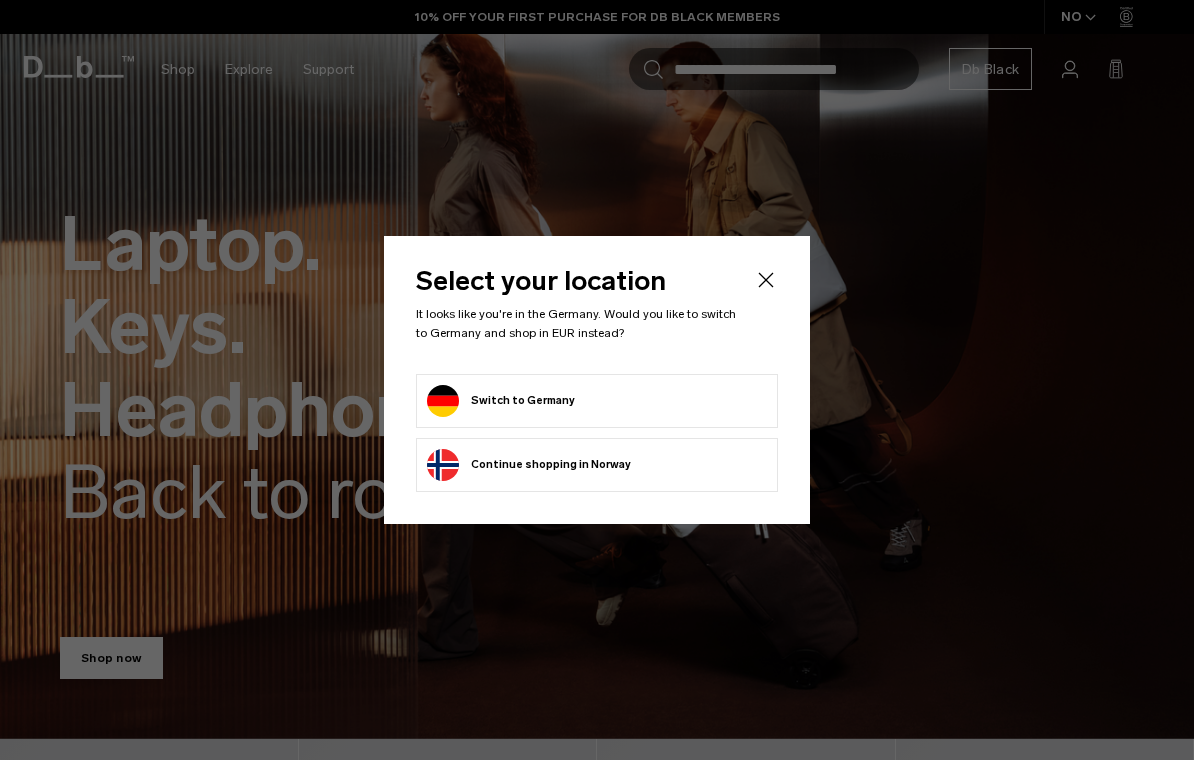 scroll, scrollTop: 0, scrollLeft: 0, axis: both 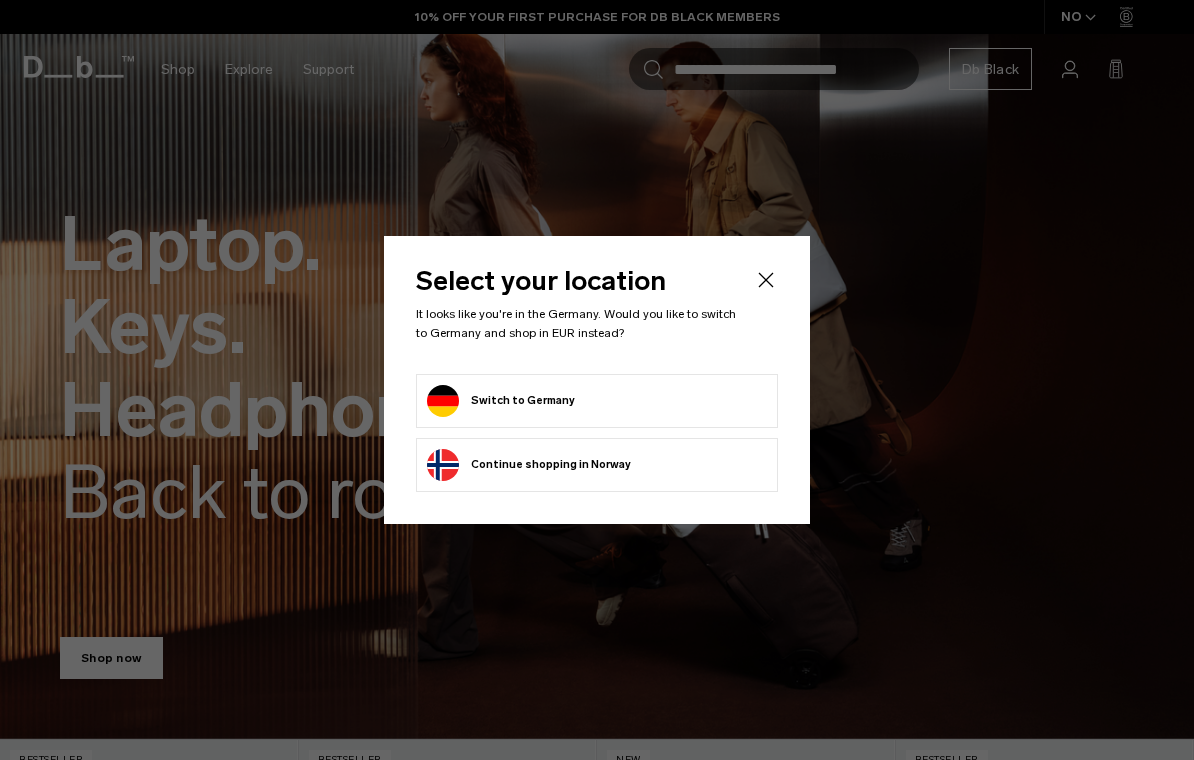 click on "Switch to Germany" at bounding box center (501, 401) 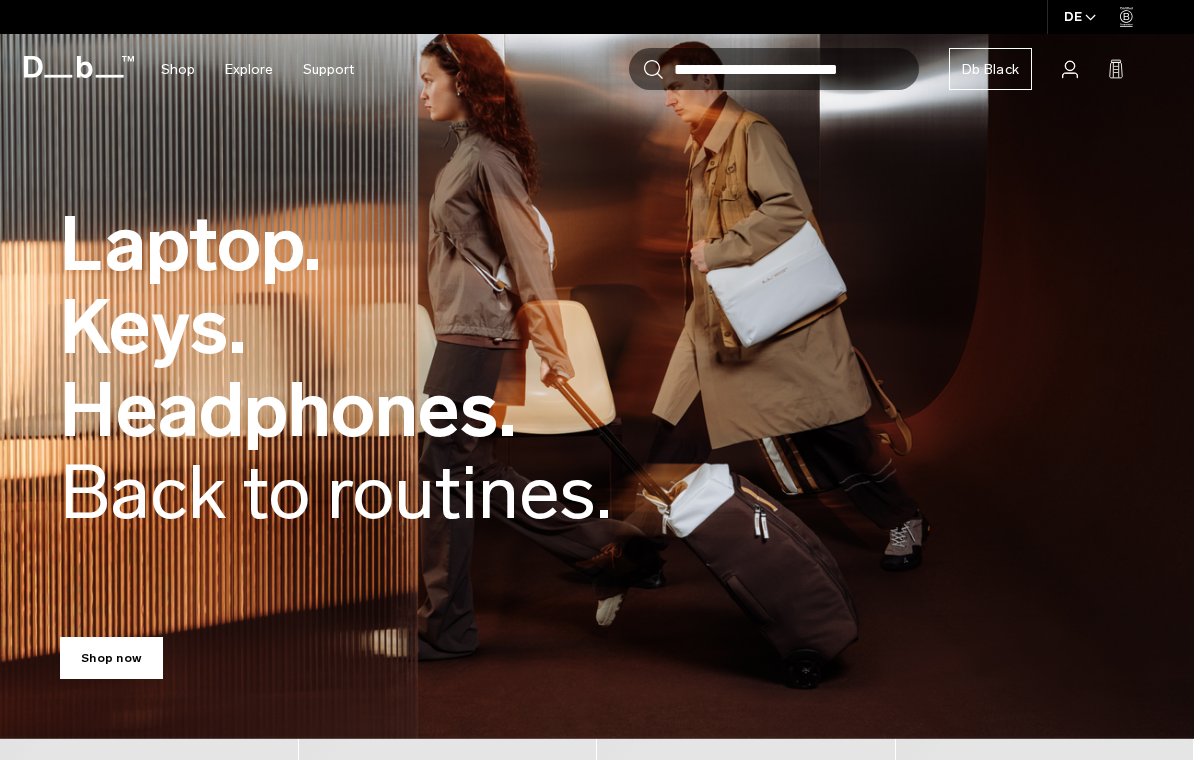 scroll, scrollTop: 0, scrollLeft: 0, axis: both 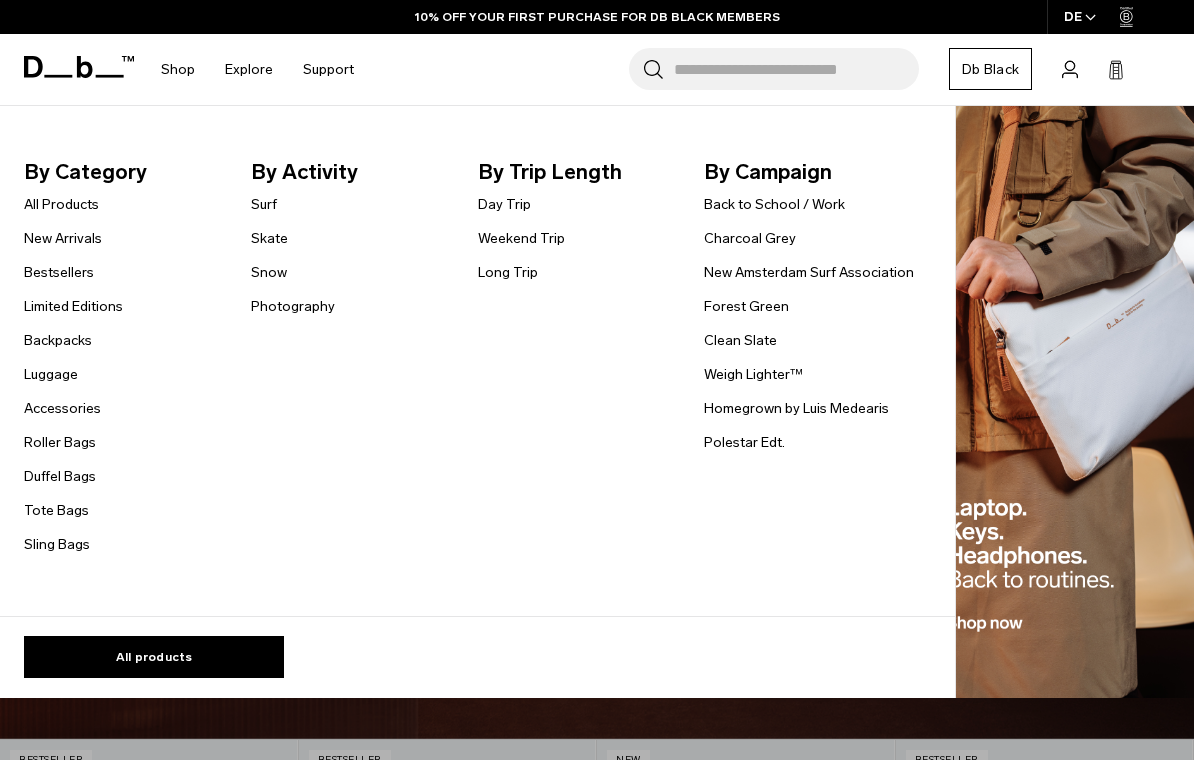 click on "By Category" at bounding box center (132, 172) 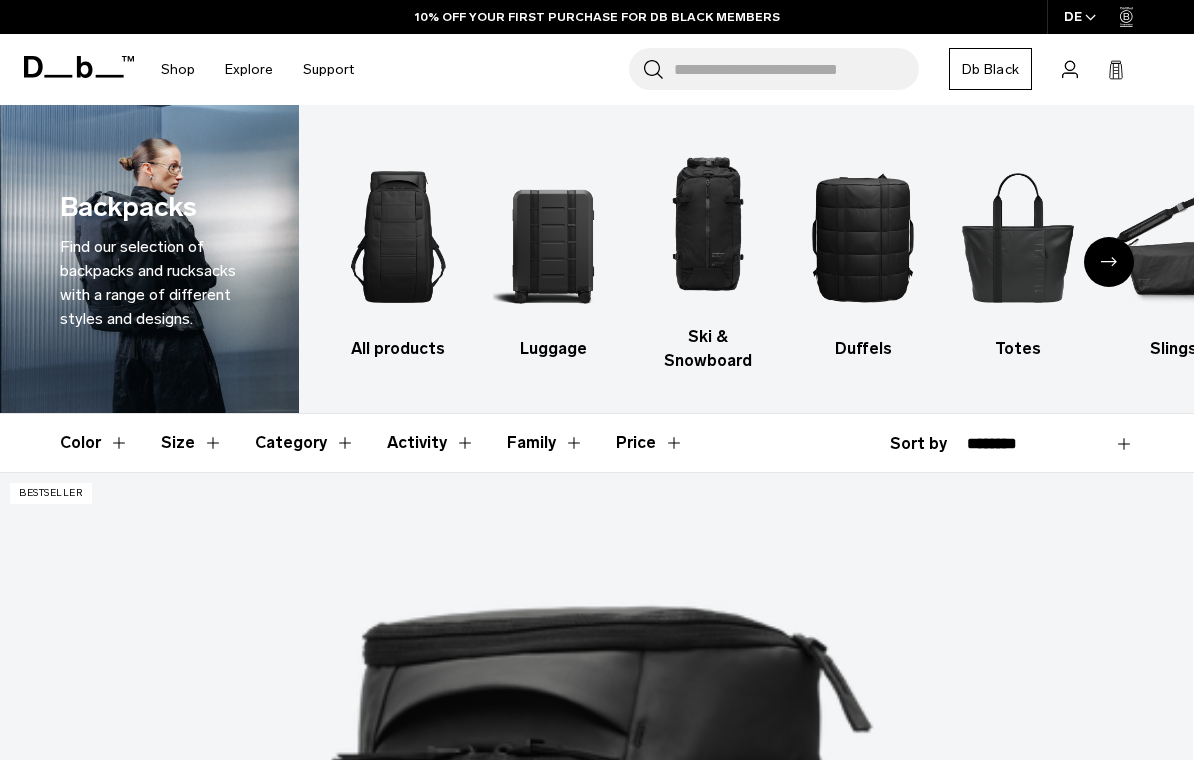 scroll, scrollTop: 427, scrollLeft: 0, axis: vertical 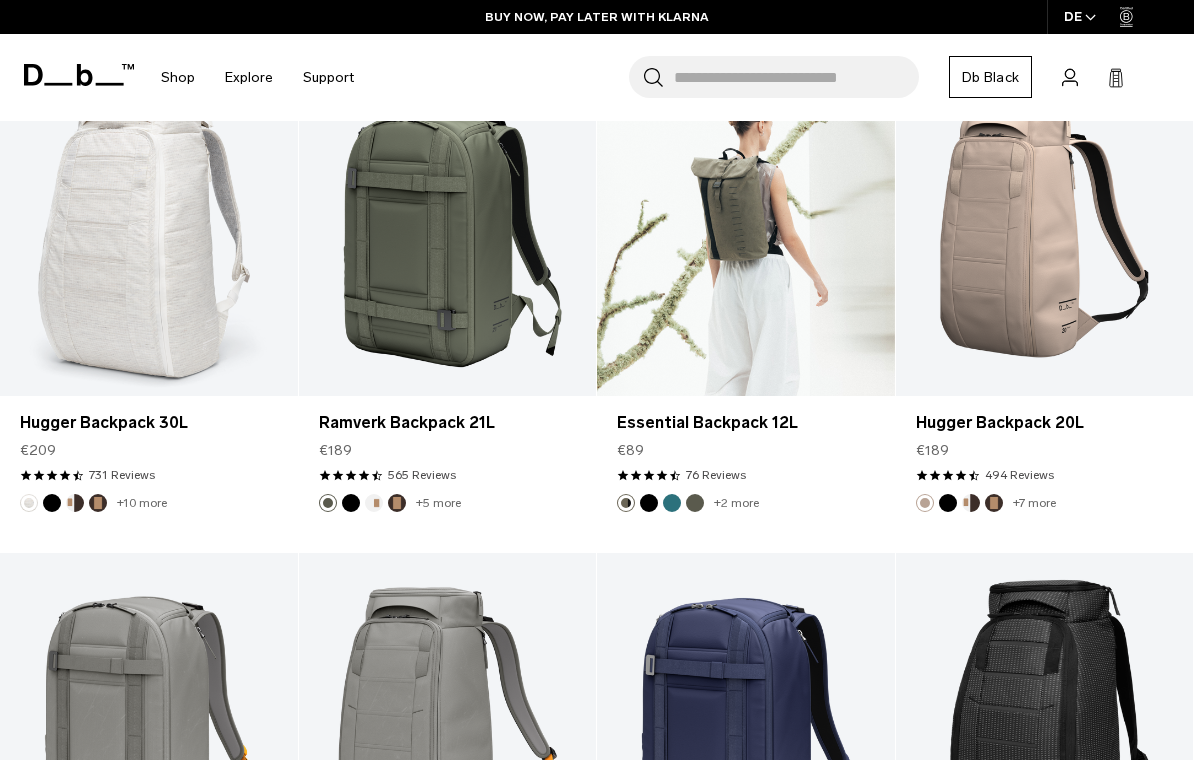 click at bounding box center (746, 231) 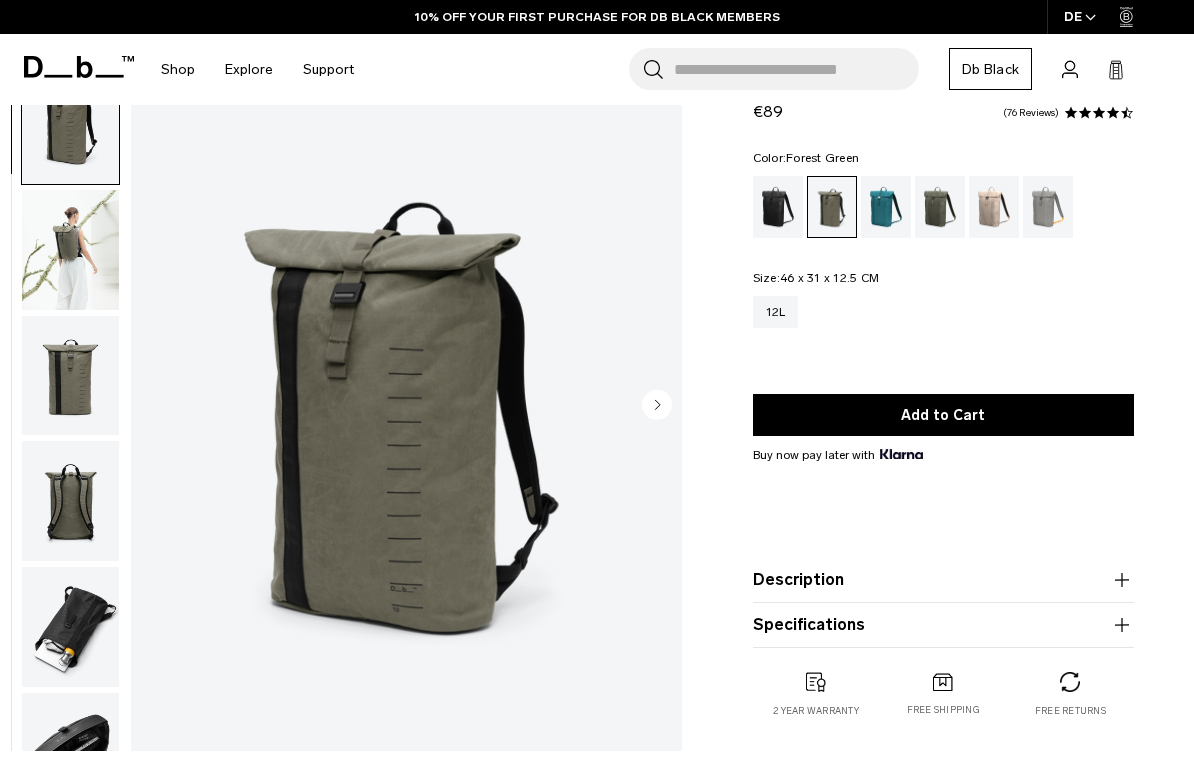 scroll, scrollTop: 72, scrollLeft: 0, axis: vertical 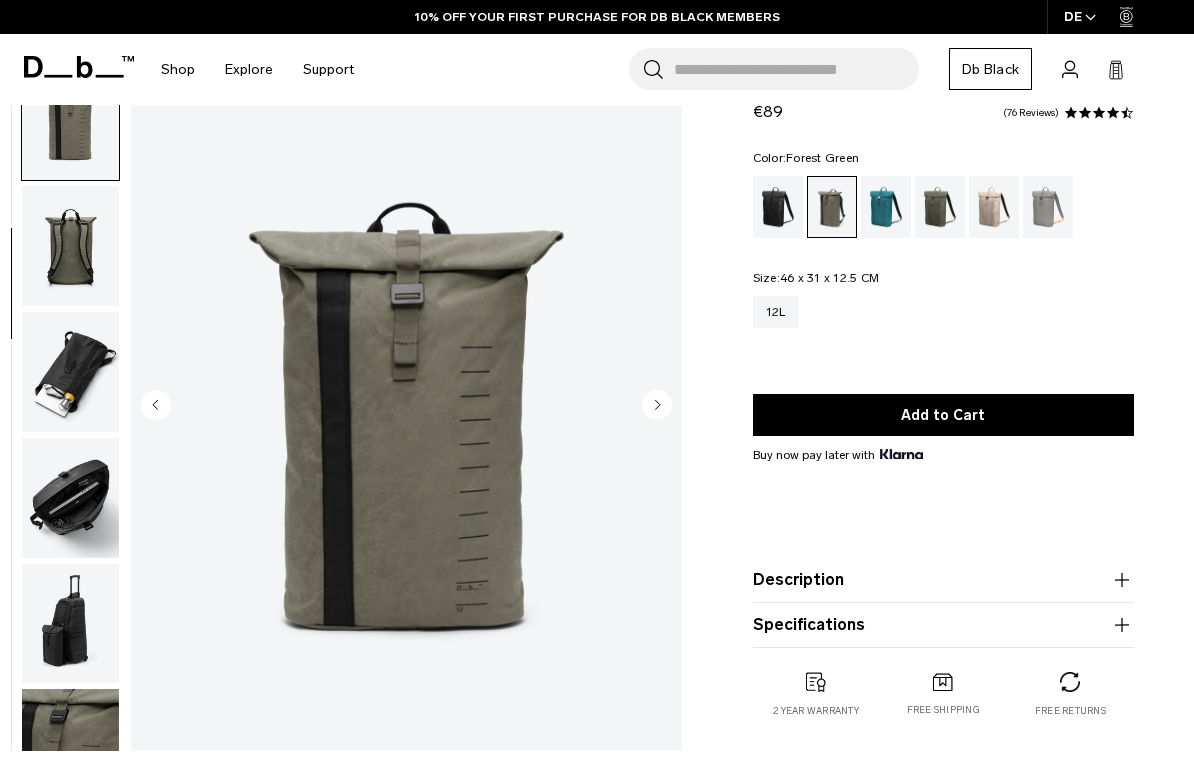 click at bounding box center (70, 246) 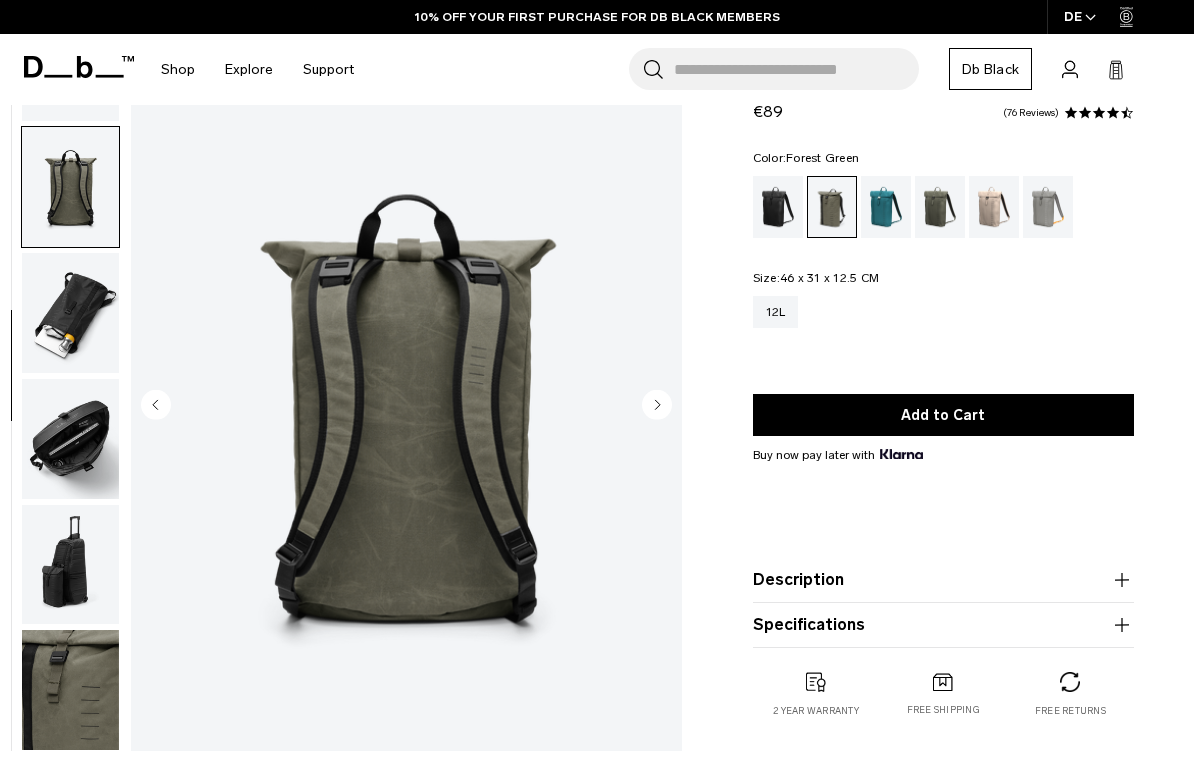 scroll, scrollTop: 326, scrollLeft: 0, axis: vertical 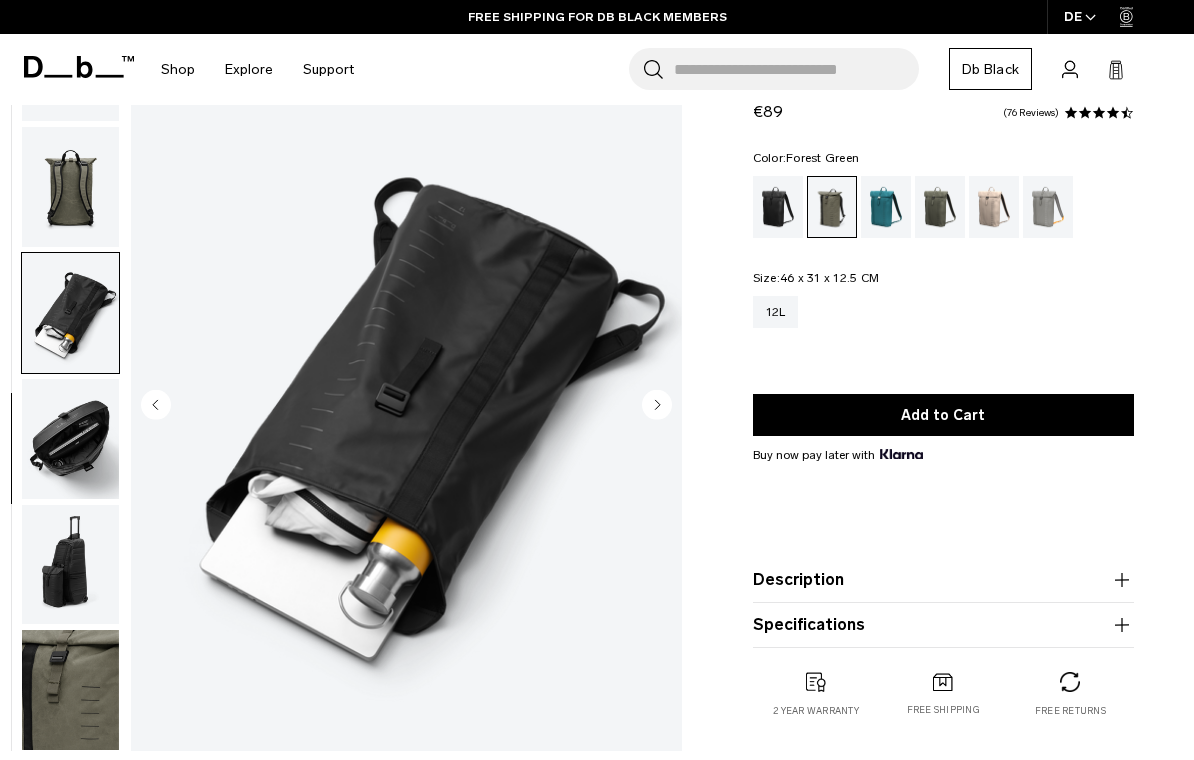 click at bounding box center (70, 439) 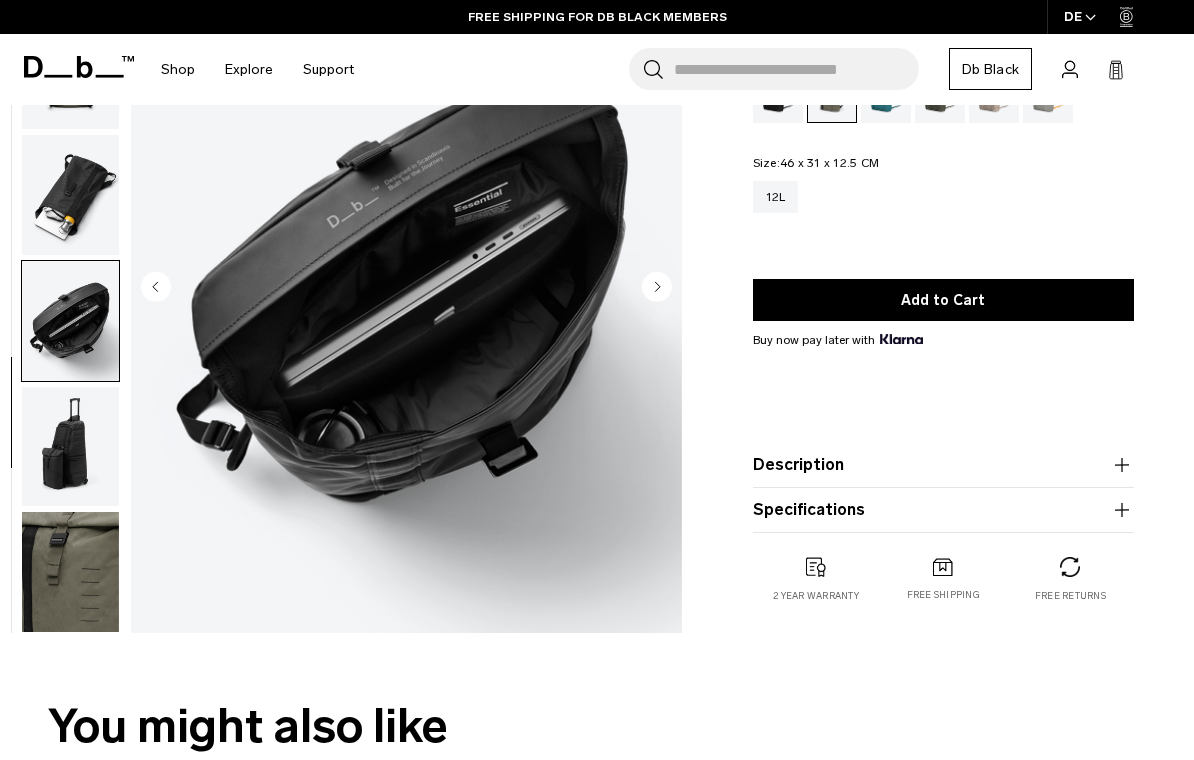 scroll, scrollTop: 202, scrollLeft: 0, axis: vertical 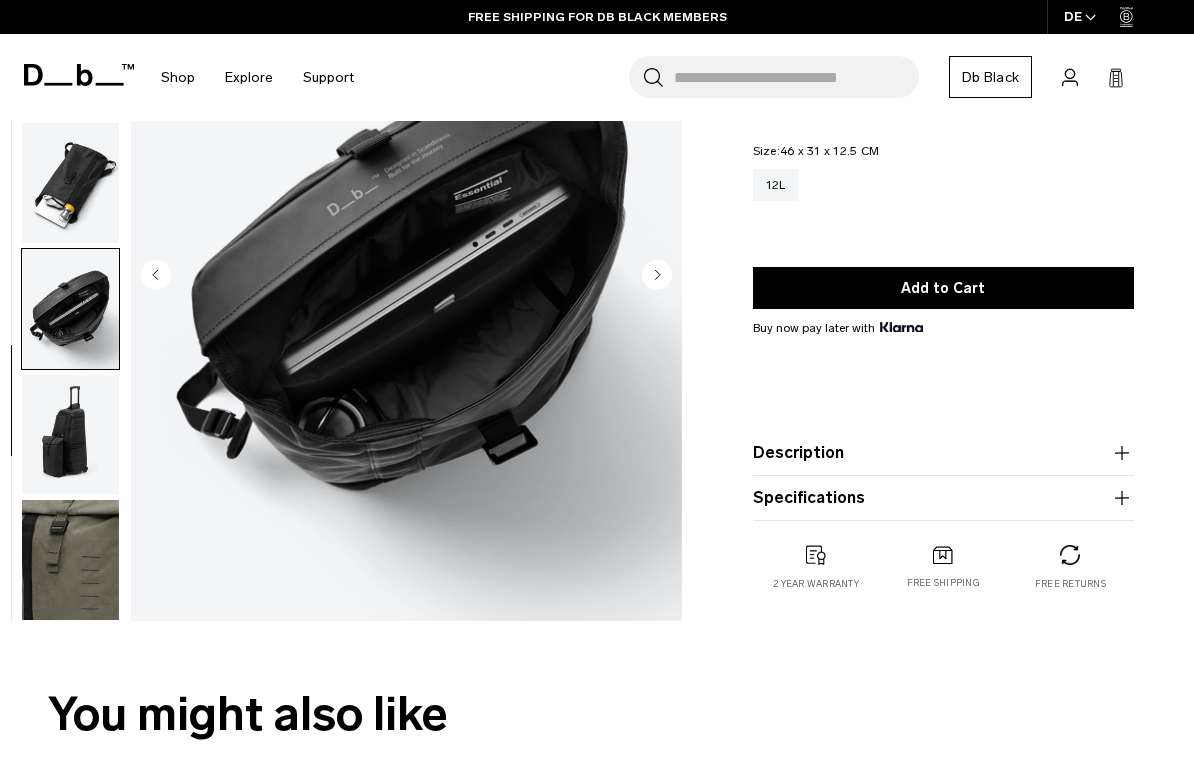 click at bounding box center (70, 435) 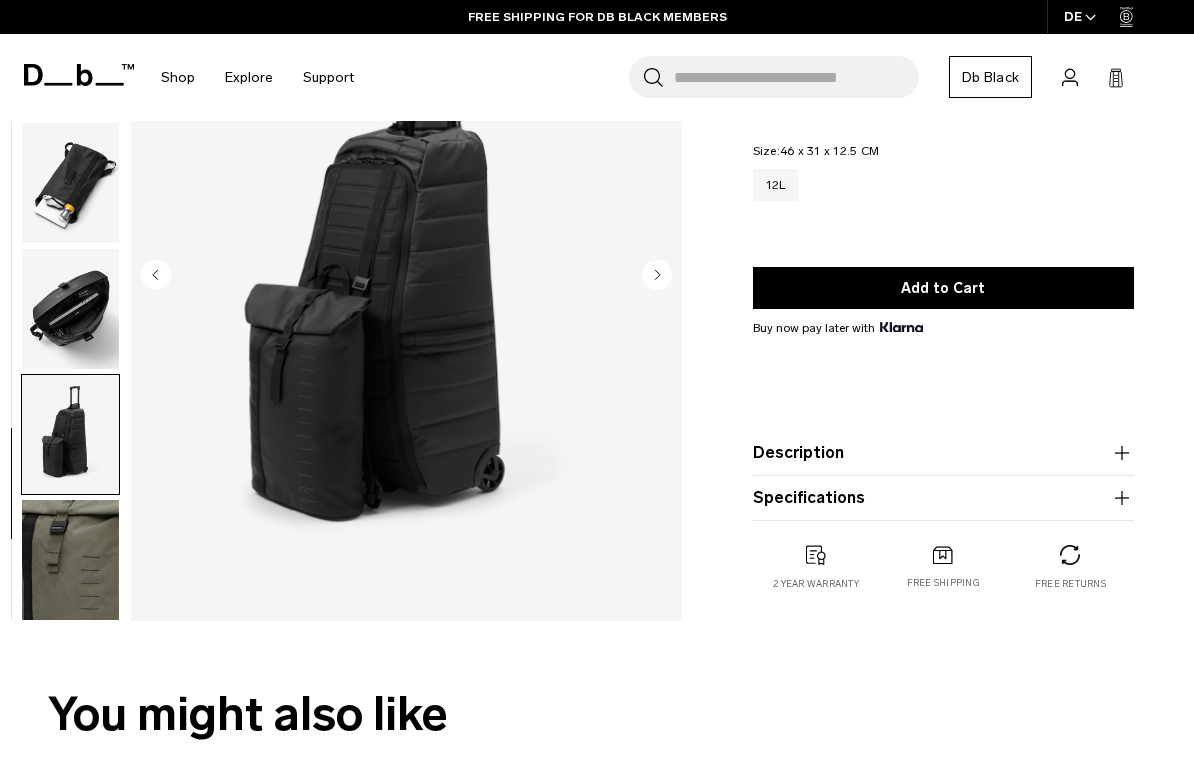 click at bounding box center (70, 560) 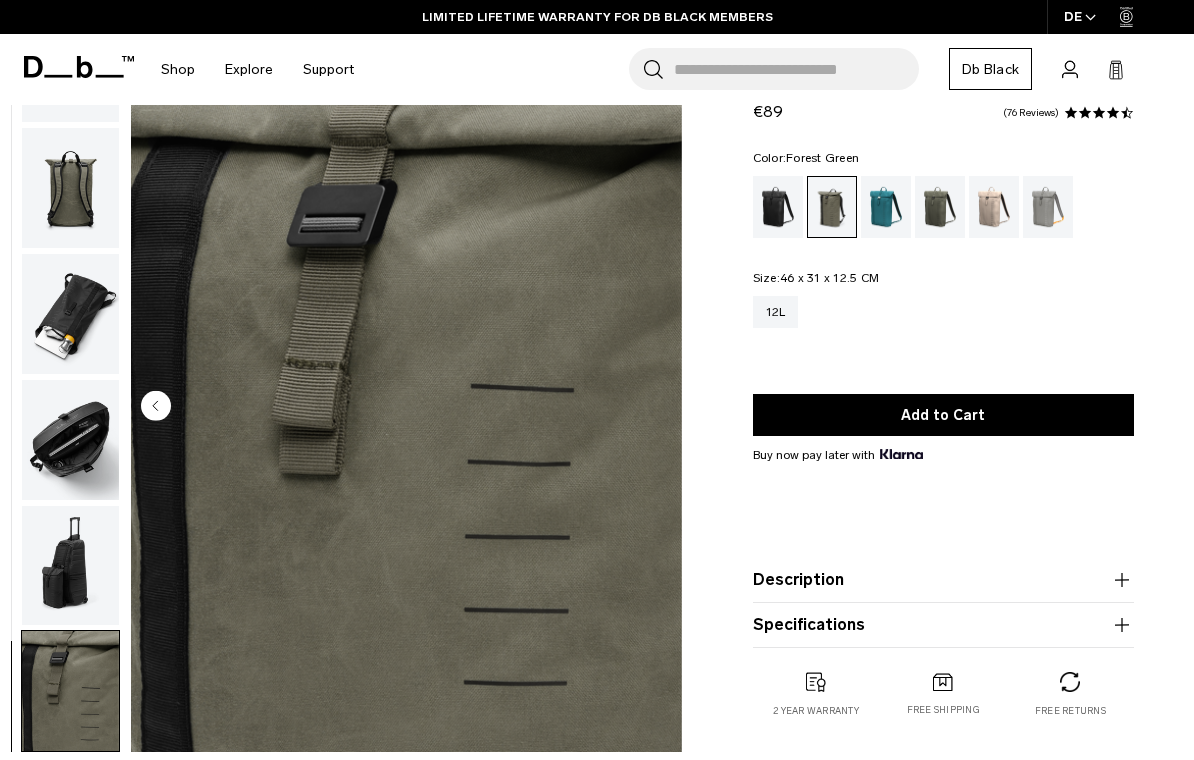 scroll, scrollTop: 71, scrollLeft: 0, axis: vertical 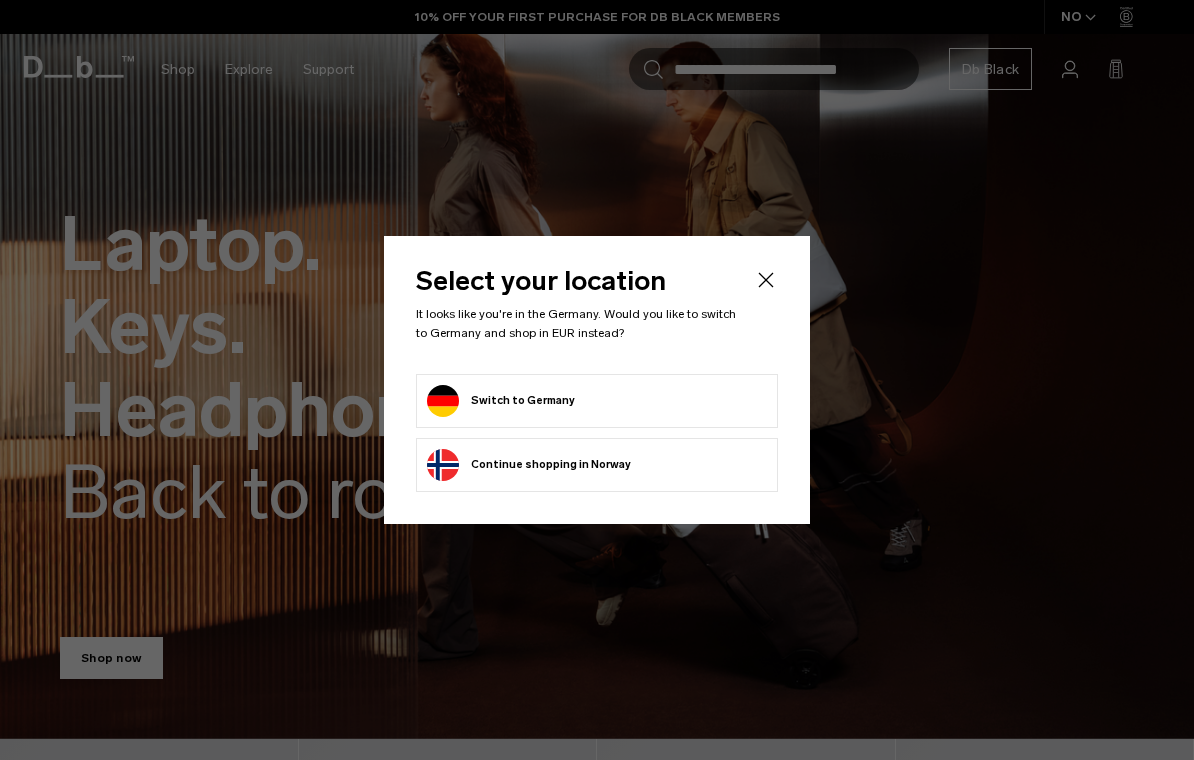 click on "Switch to Germany" at bounding box center (501, 401) 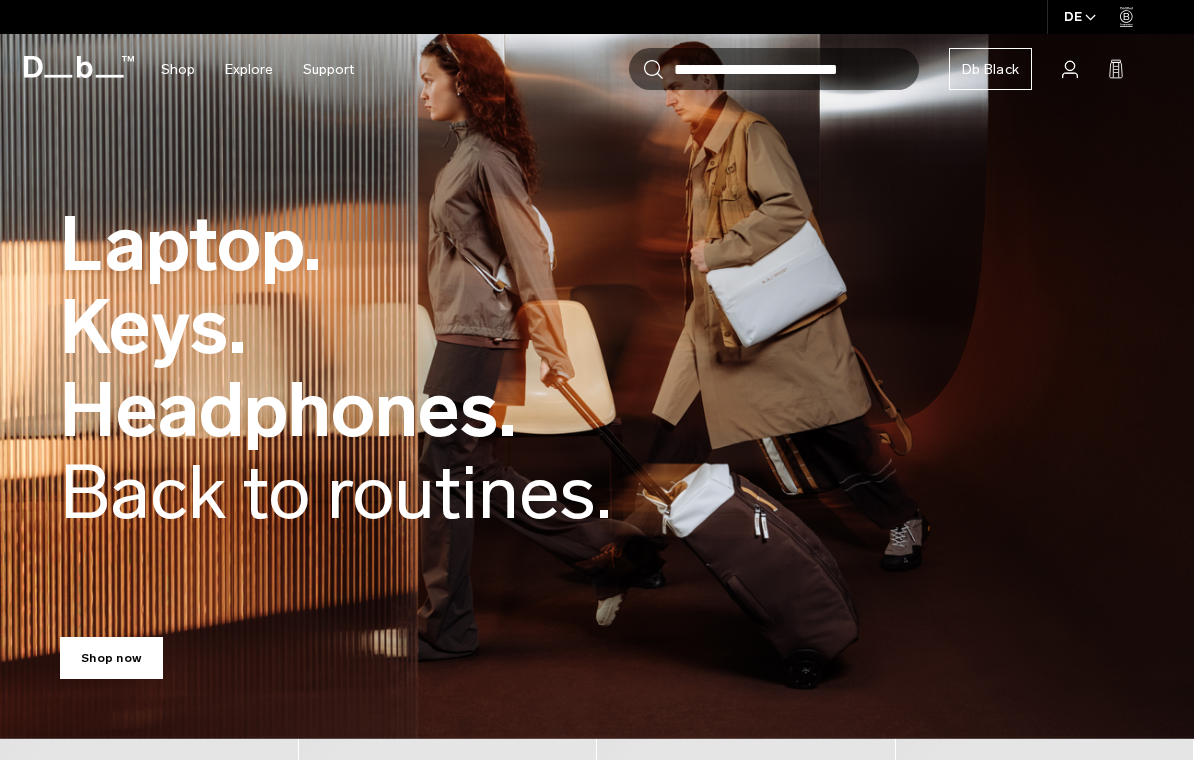 scroll, scrollTop: 0, scrollLeft: 0, axis: both 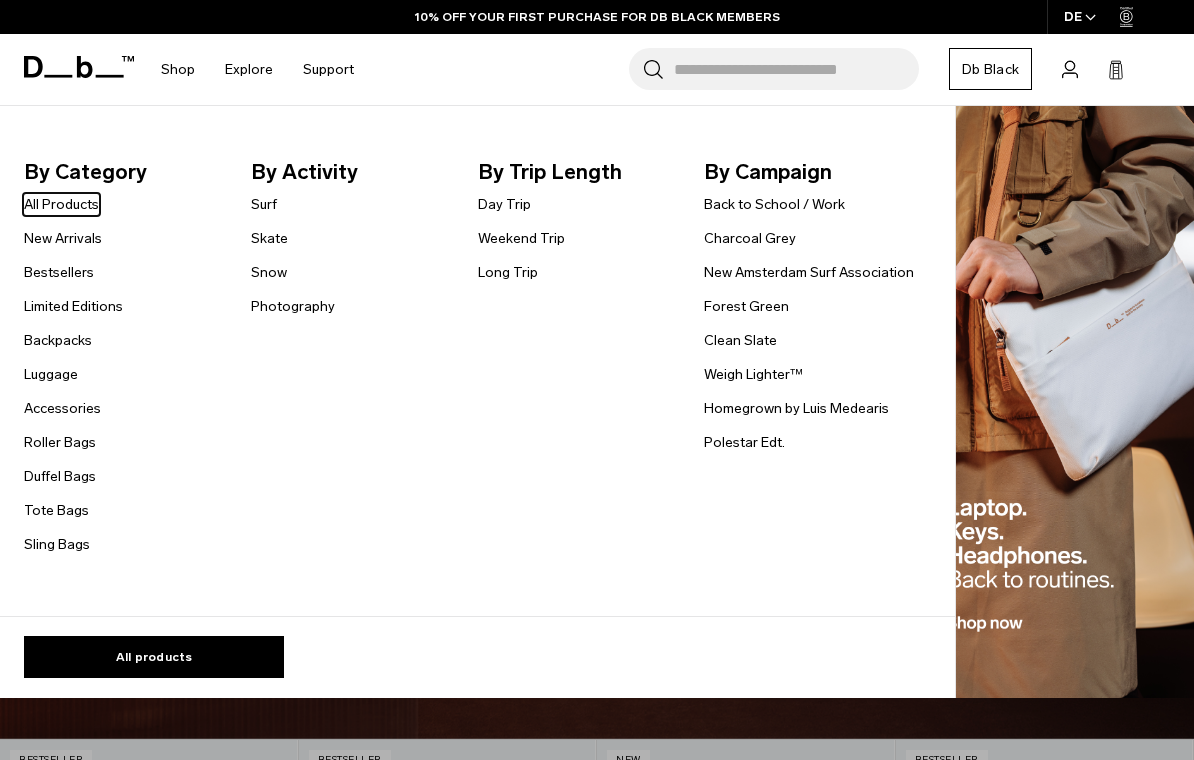 click on "Backpacks" at bounding box center [58, 340] 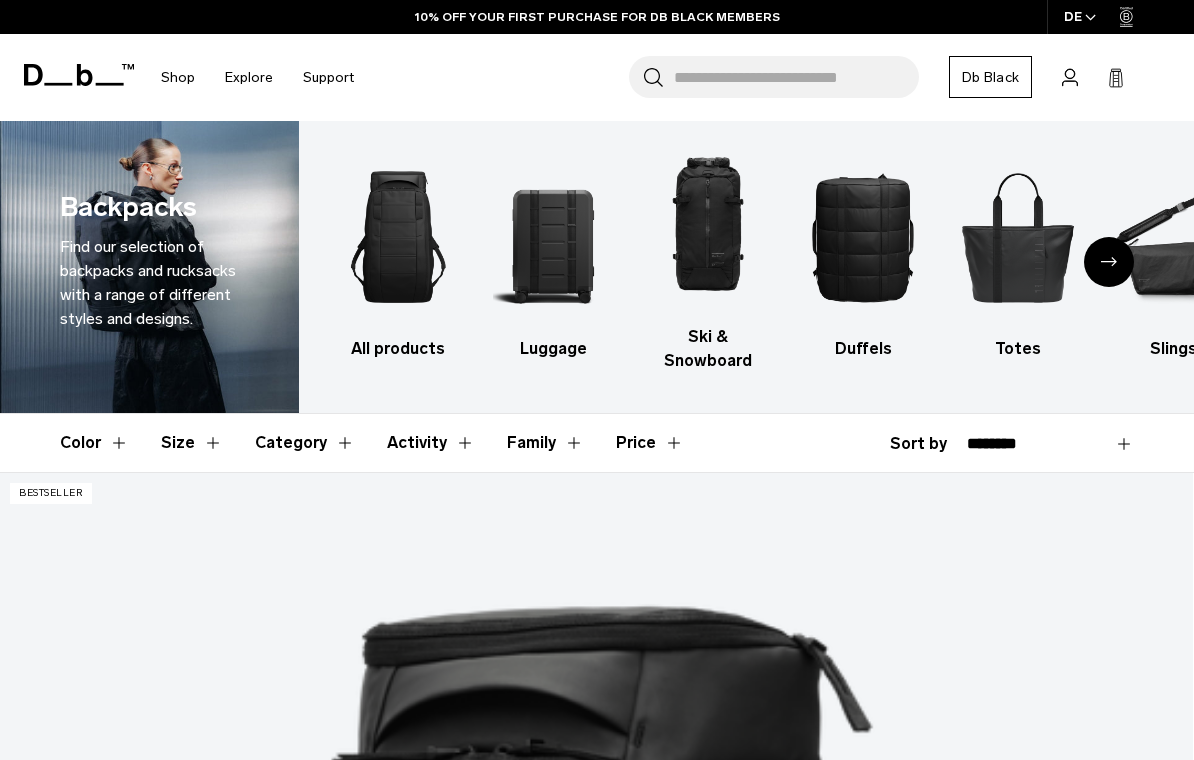 scroll, scrollTop: 225, scrollLeft: 0, axis: vertical 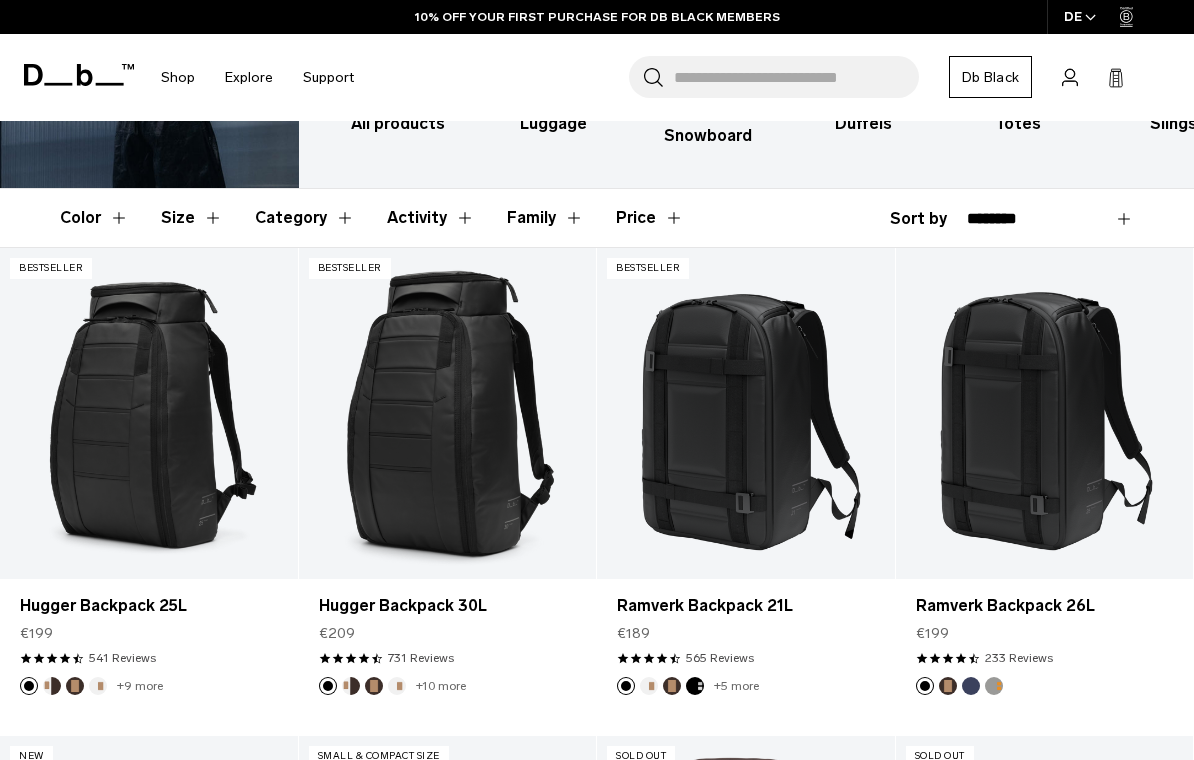 click on "**********" at bounding box center (1050, 219) 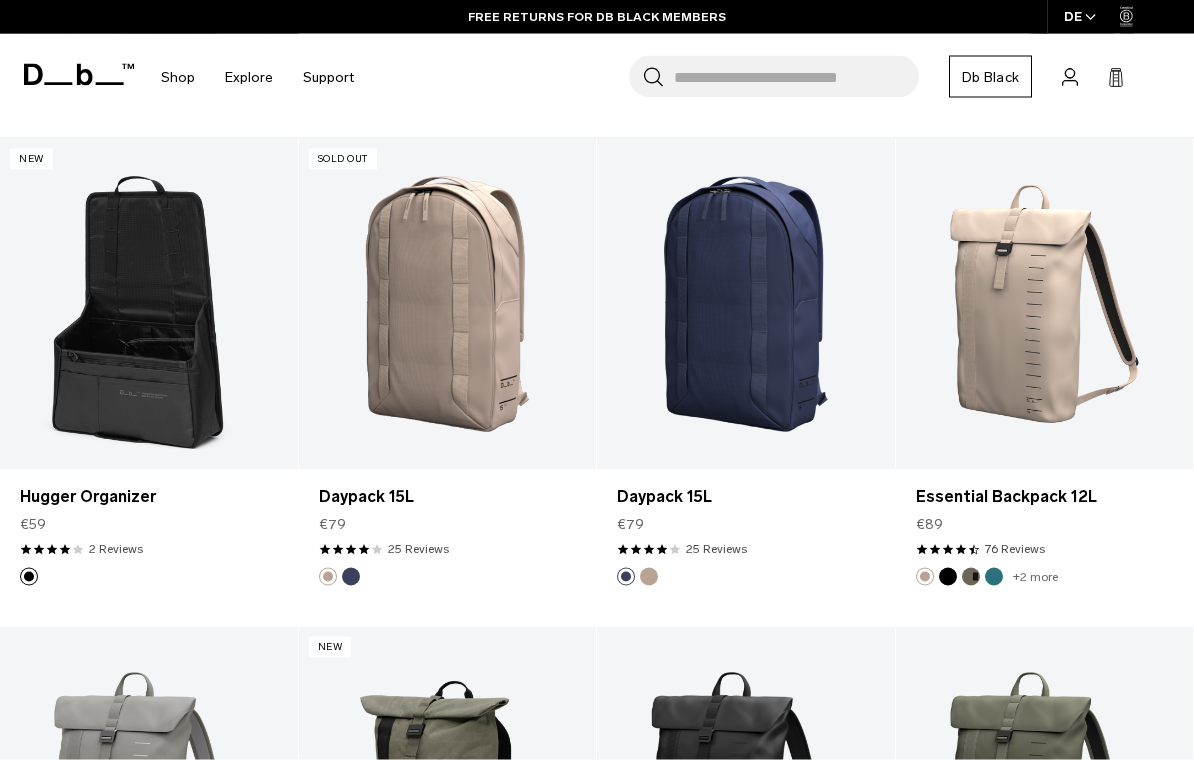 scroll, scrollTop: 335, scrollLeft: 0, axis: vertical 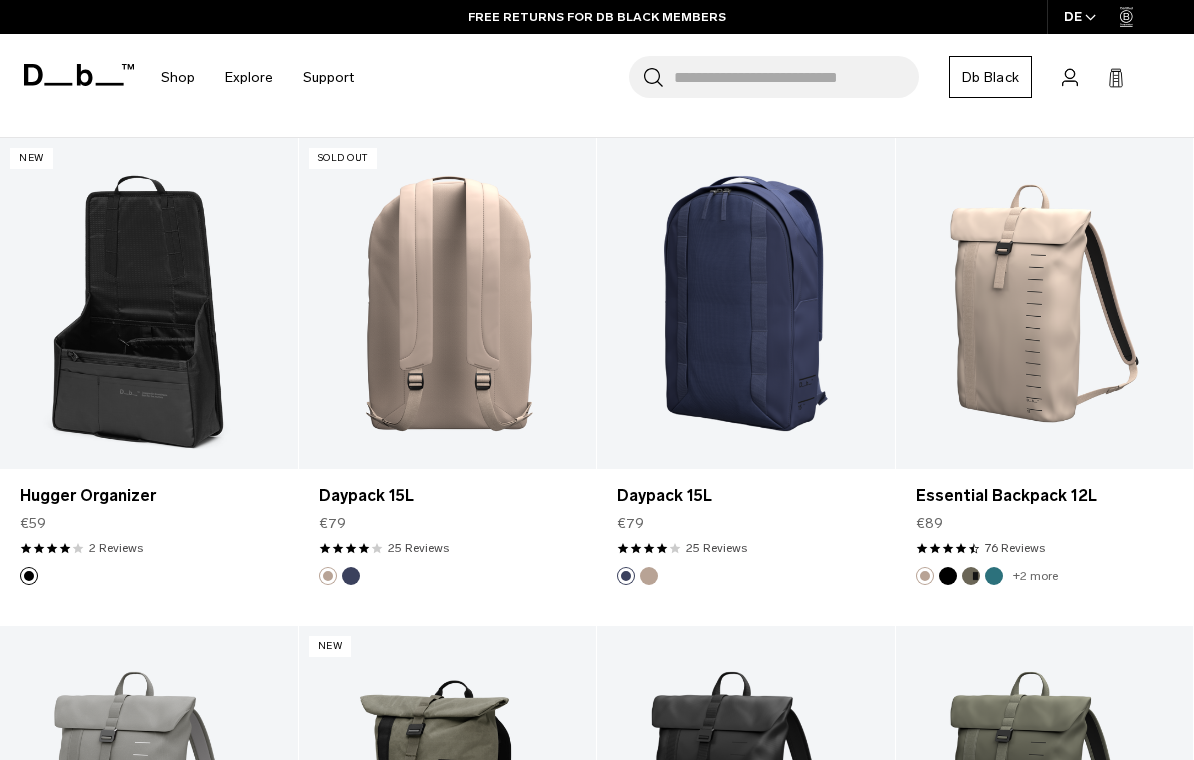 click at bounding box center [448, 303] 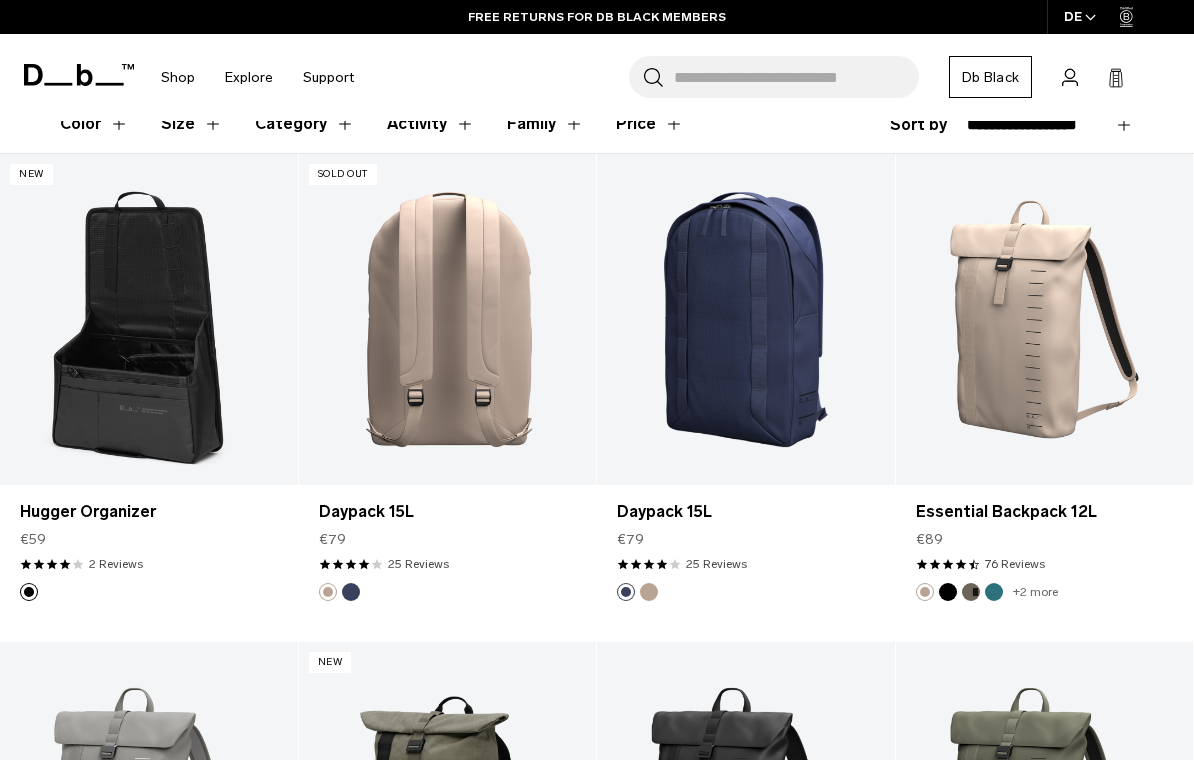 scroll, scrollTop: 366, scrollLeft: 0, axis: vertical 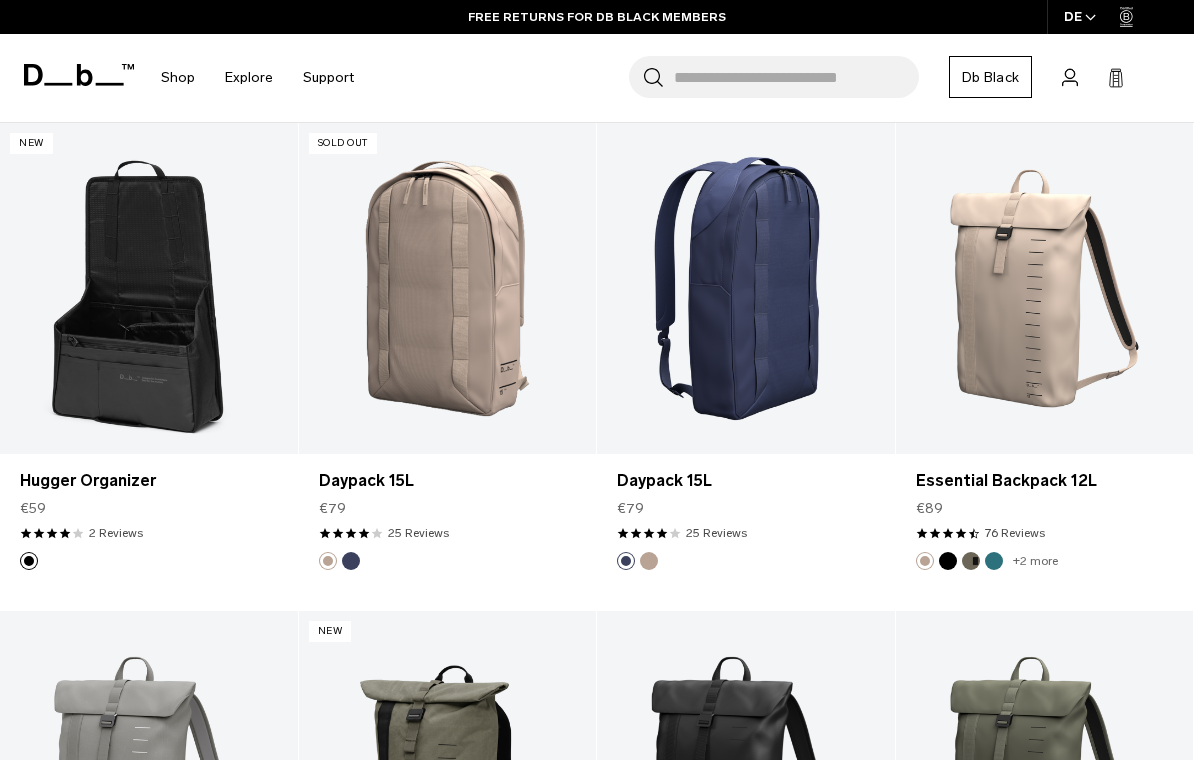 click at bounding box center (746, 288) 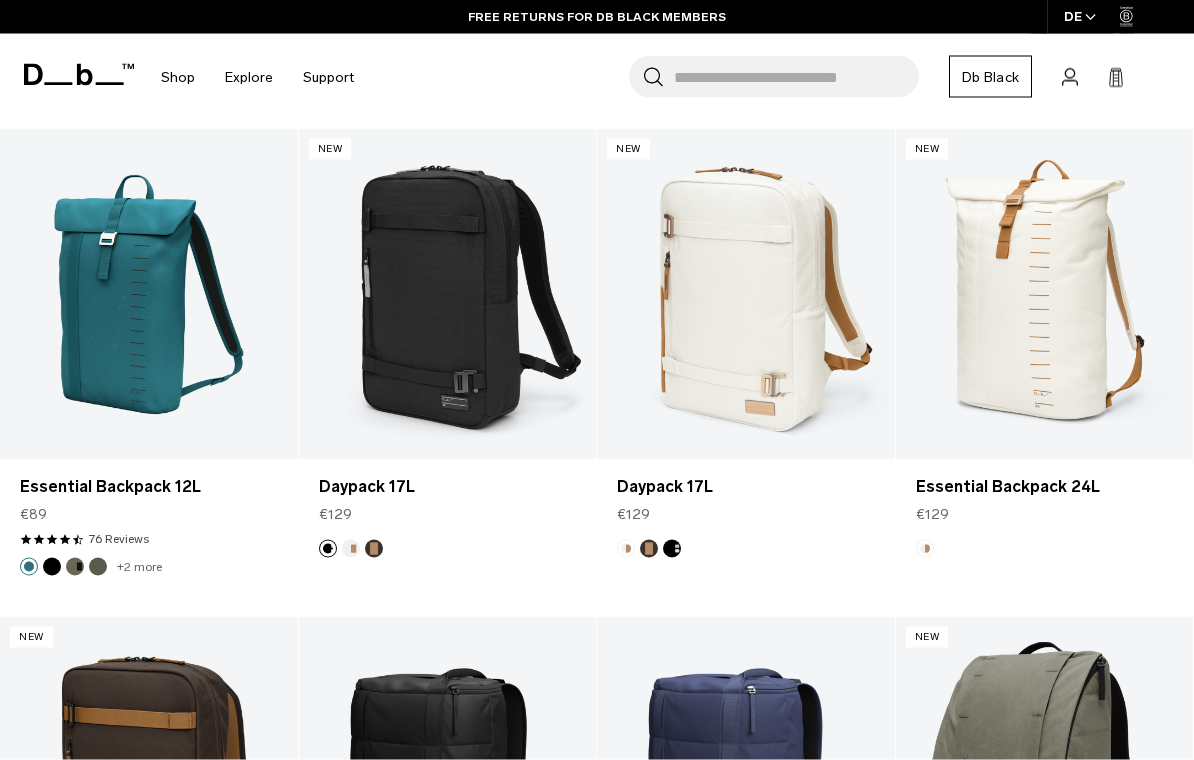scroll, scrollTop: 1337, scrollLeft: 0, axis: vertical 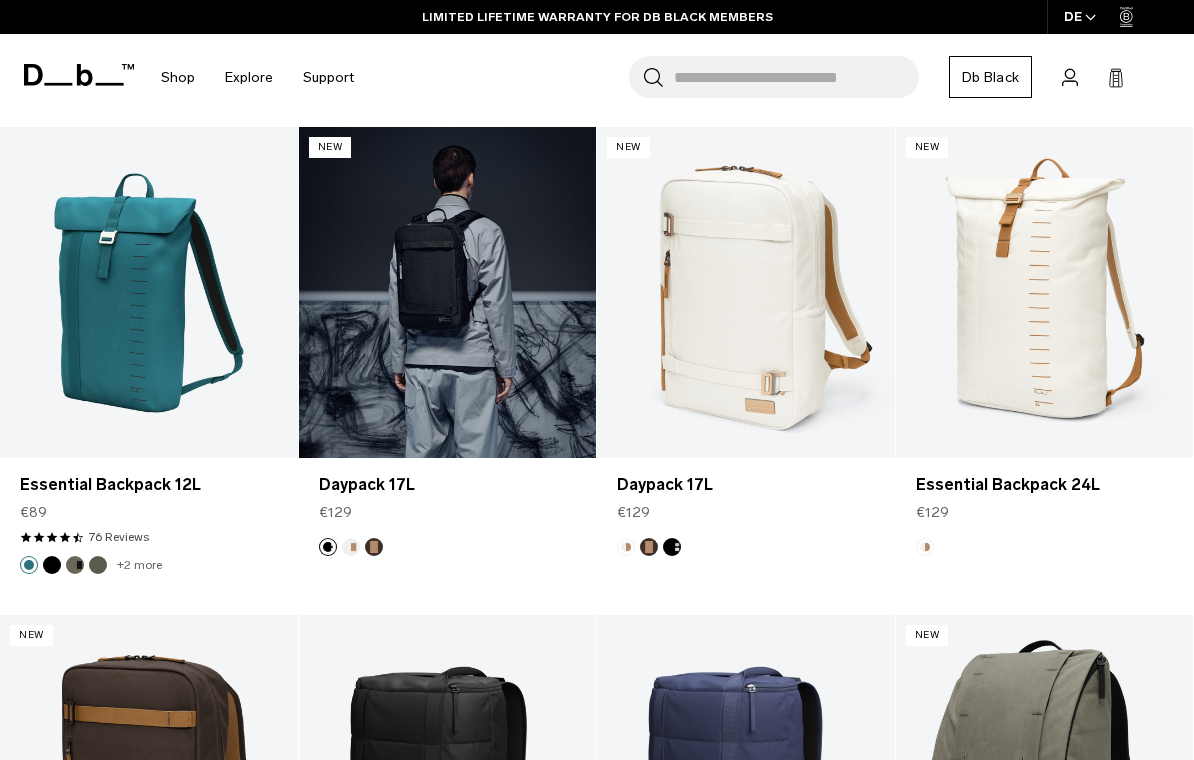 click at bounding box center [448, 292] 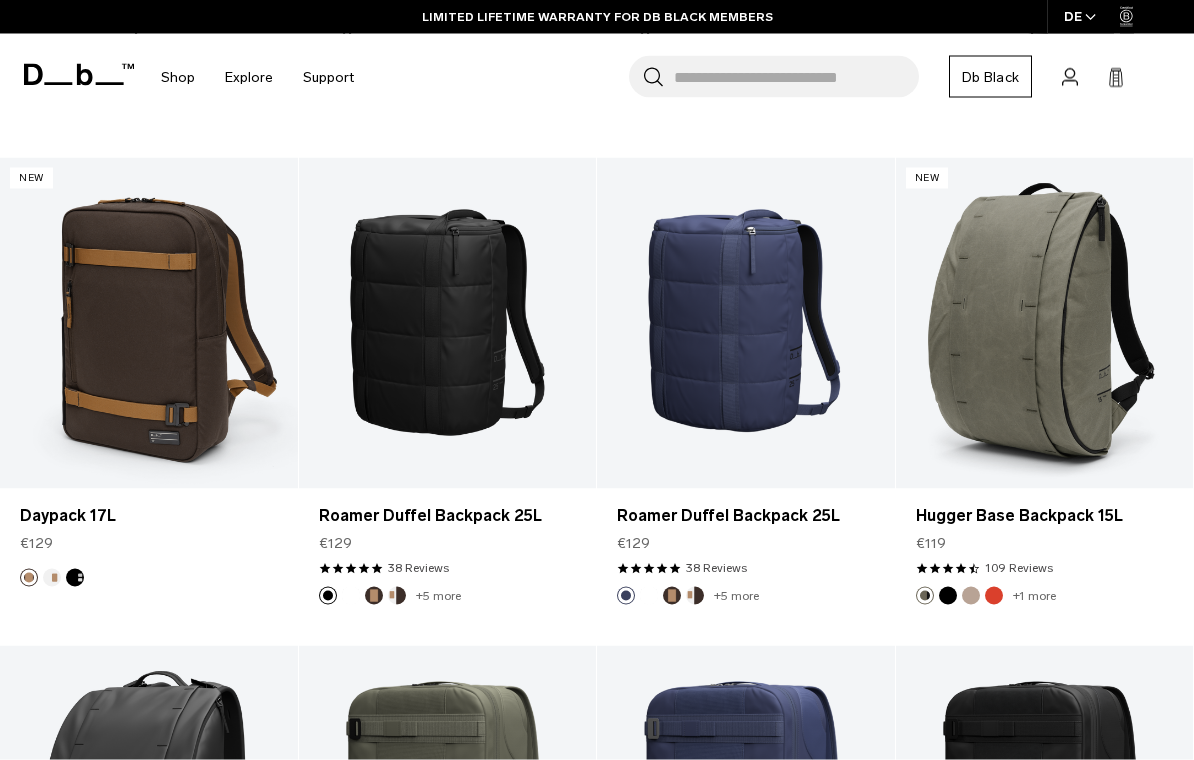 scroll, scrollTop: 1862, scrollLeft: 0, axis: vertical 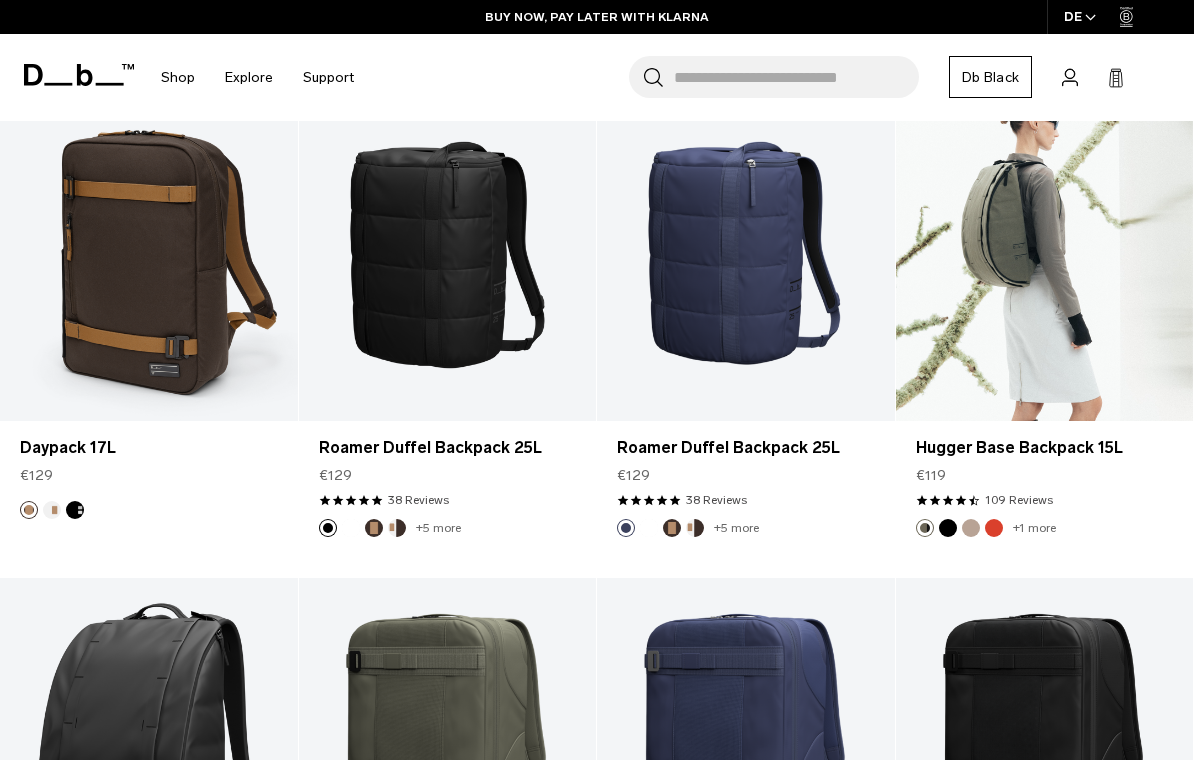 click at bounding box center (1045, 255) 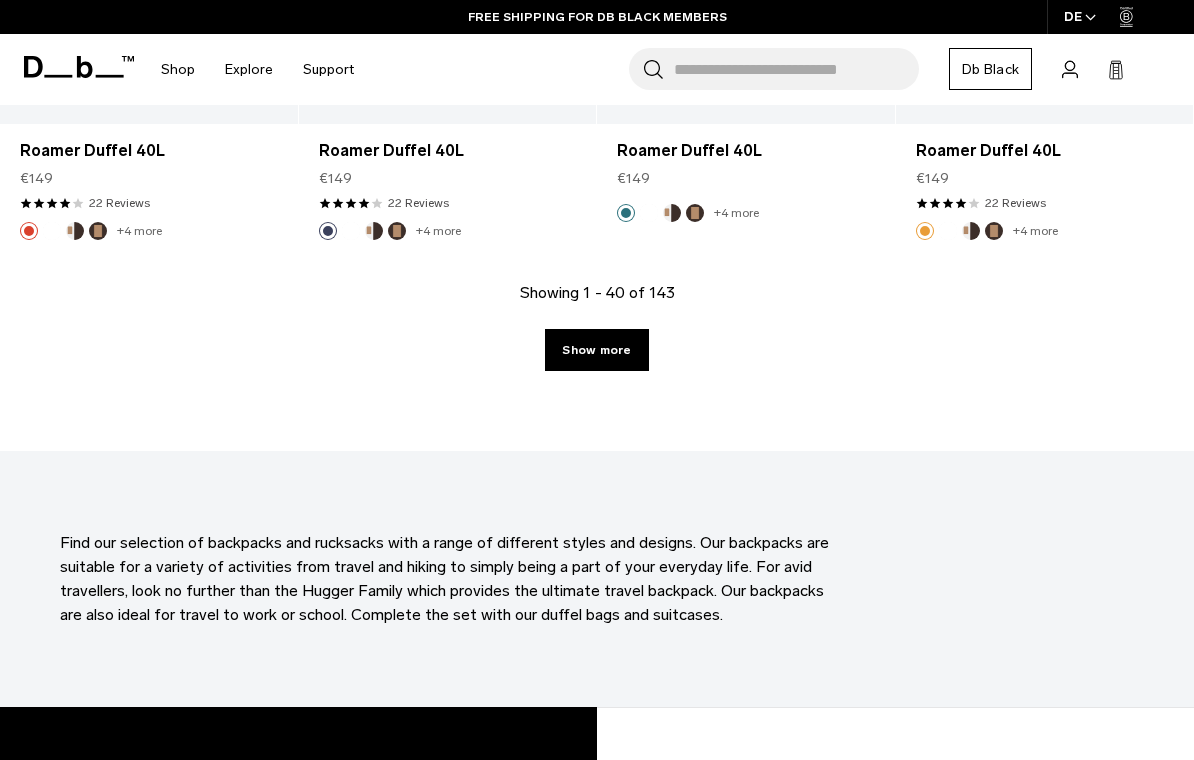 scroll, scrollTop: 5077, scrollLeft: 0, axis: vertical 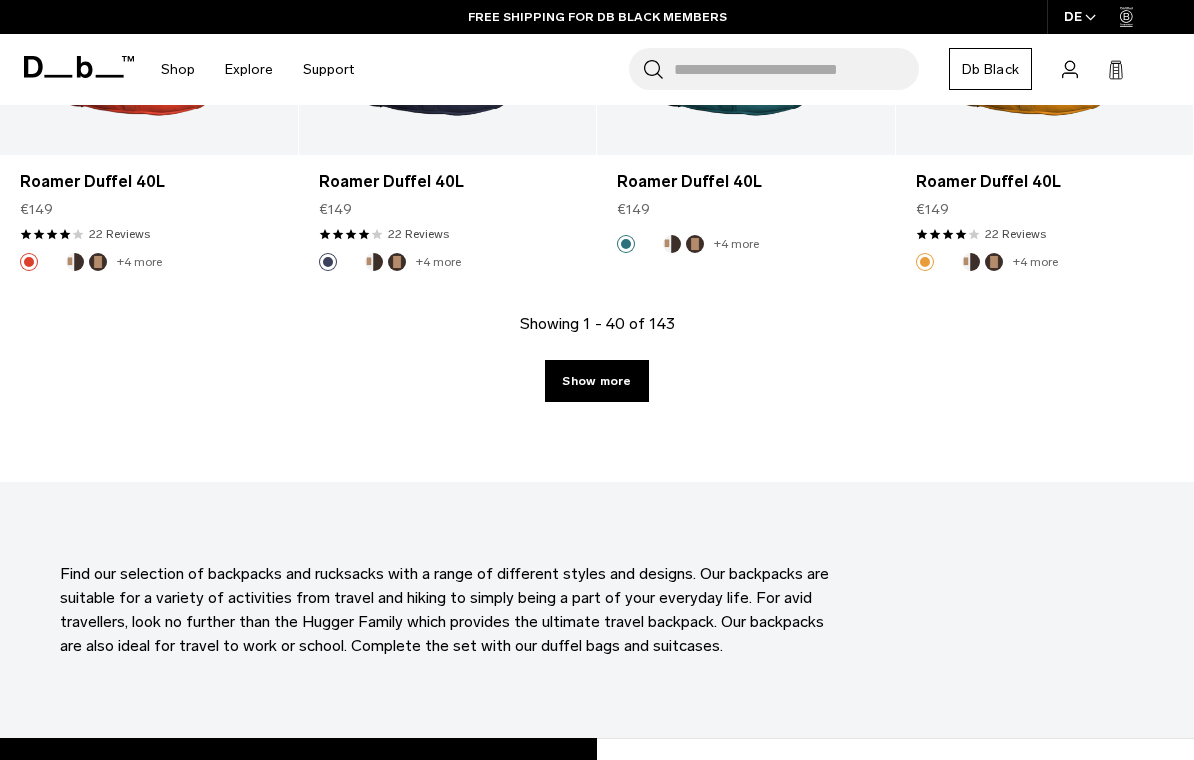 click on "Show more" at bounding box center (596, 381) 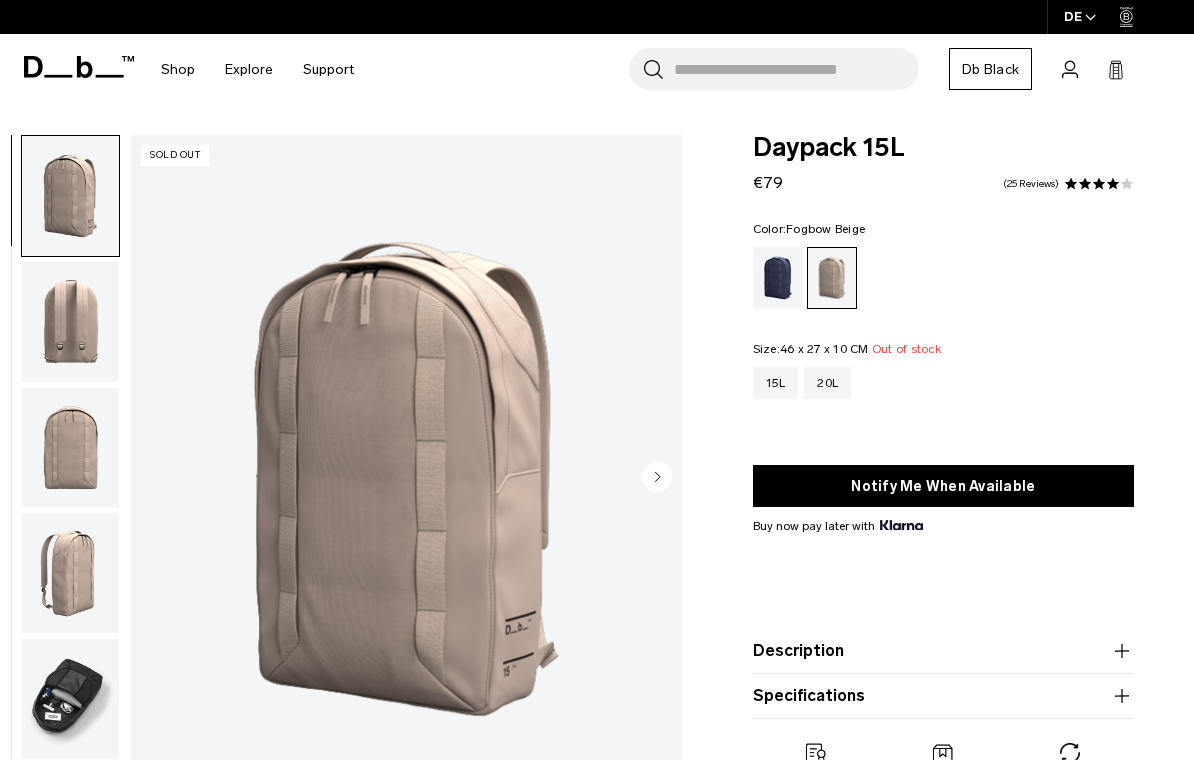 scroll, scrollTop: 196, scrollLeft: 0, axis: vertical 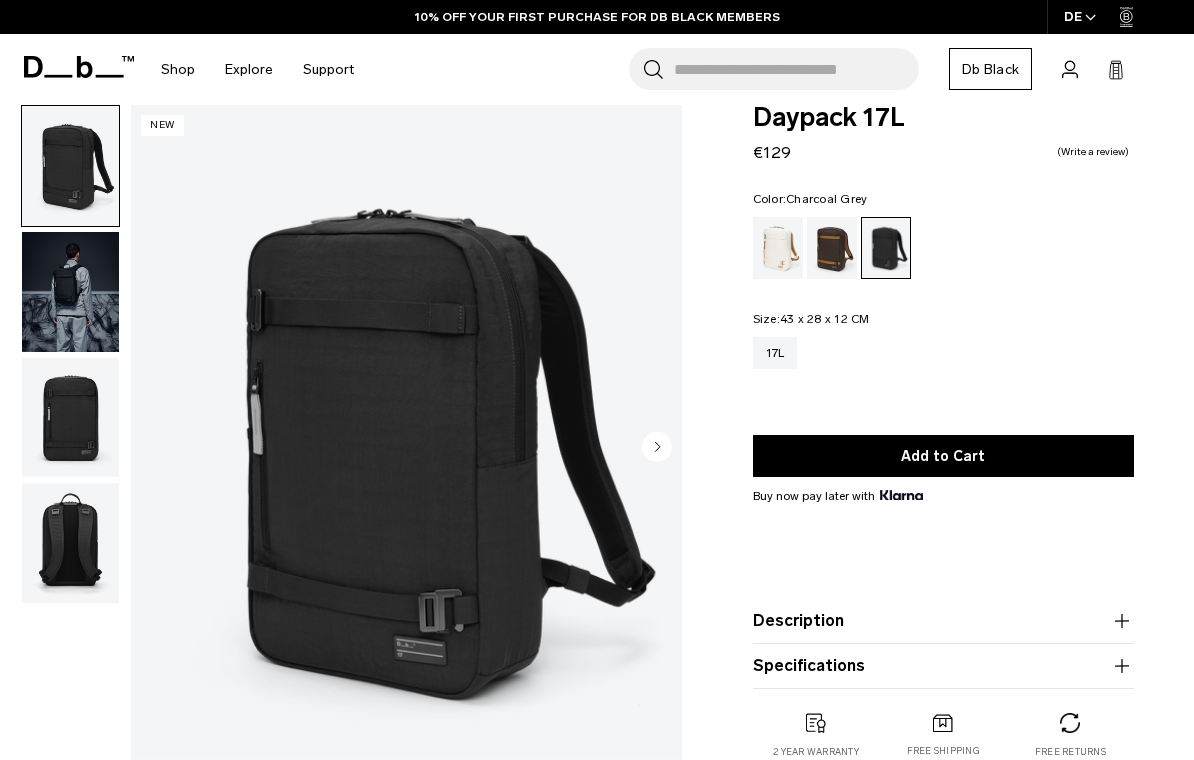click at bounding box center [70, 292] 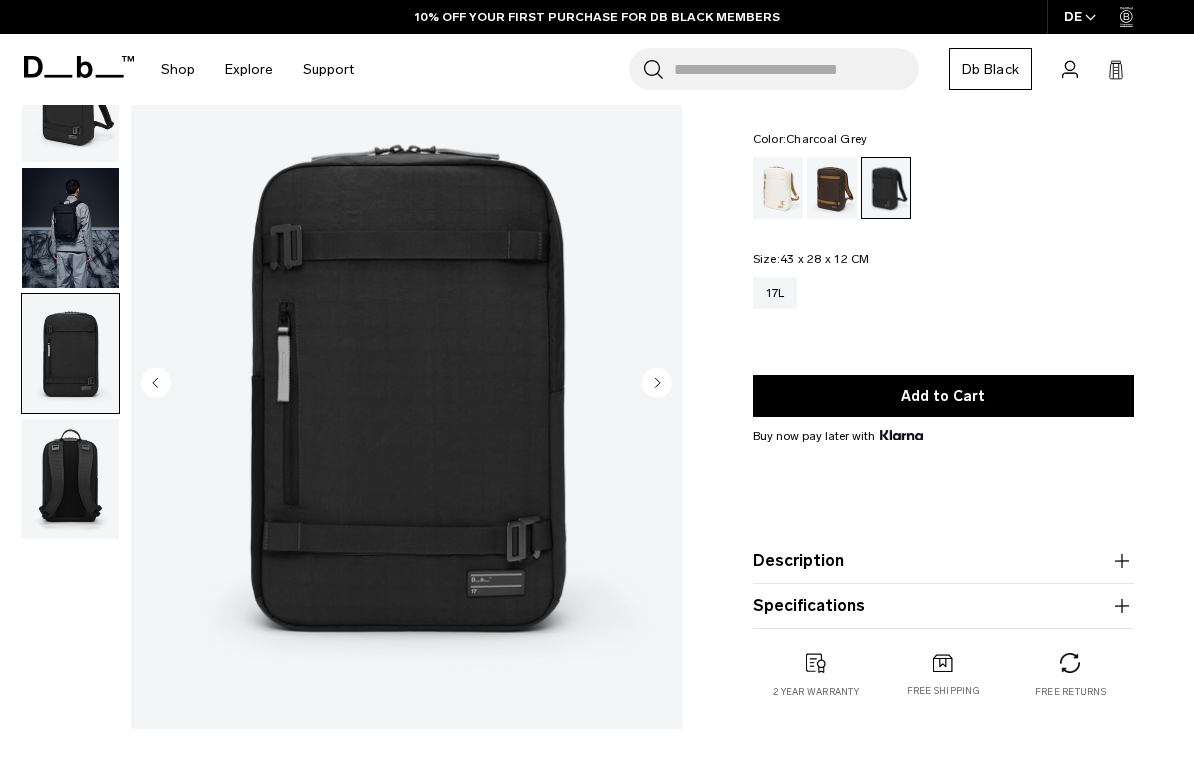 scroll, scrollTop: 125, scrollLeft: 0, axis: vertical 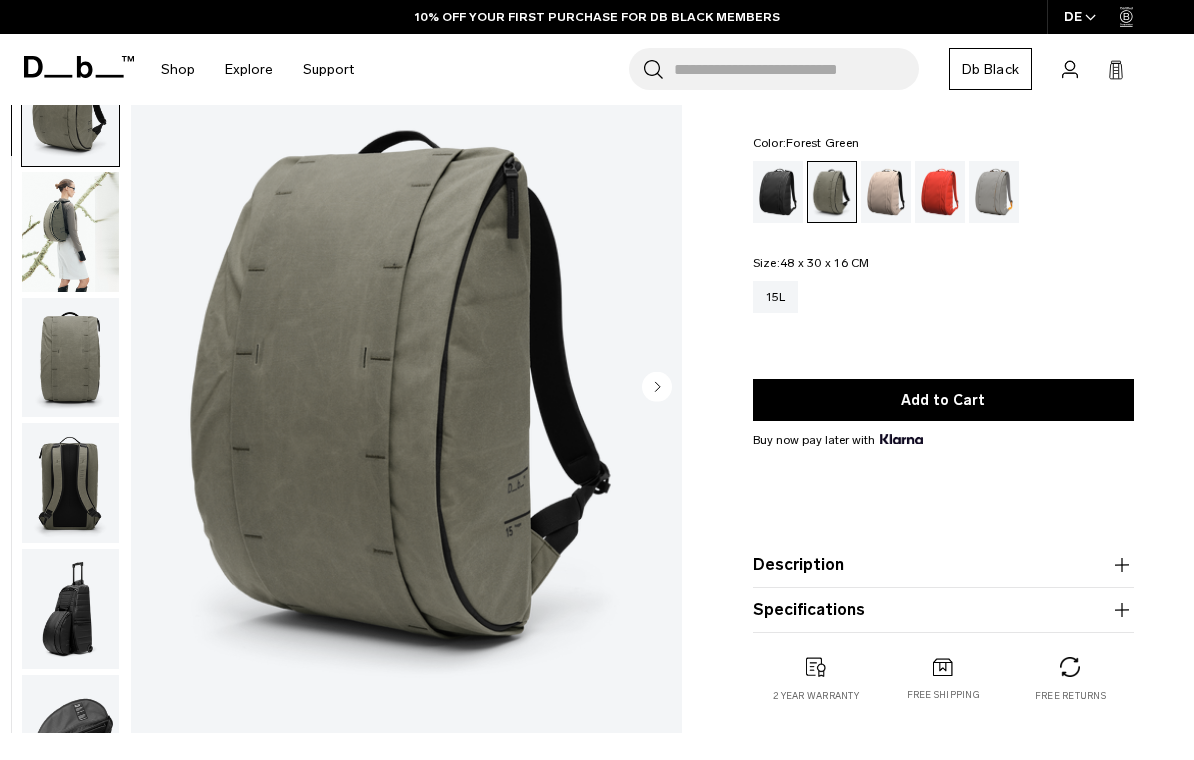 click at bounding box center (70, 232) 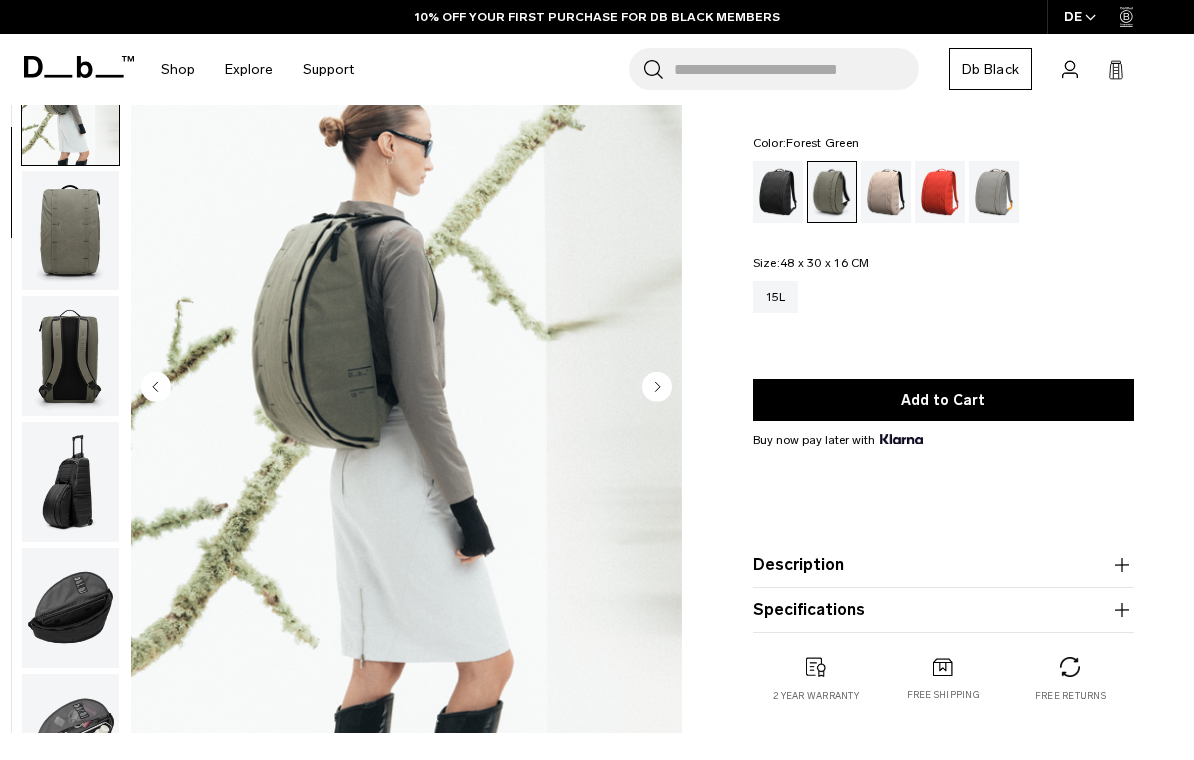 click at bounding box center (70, 231) 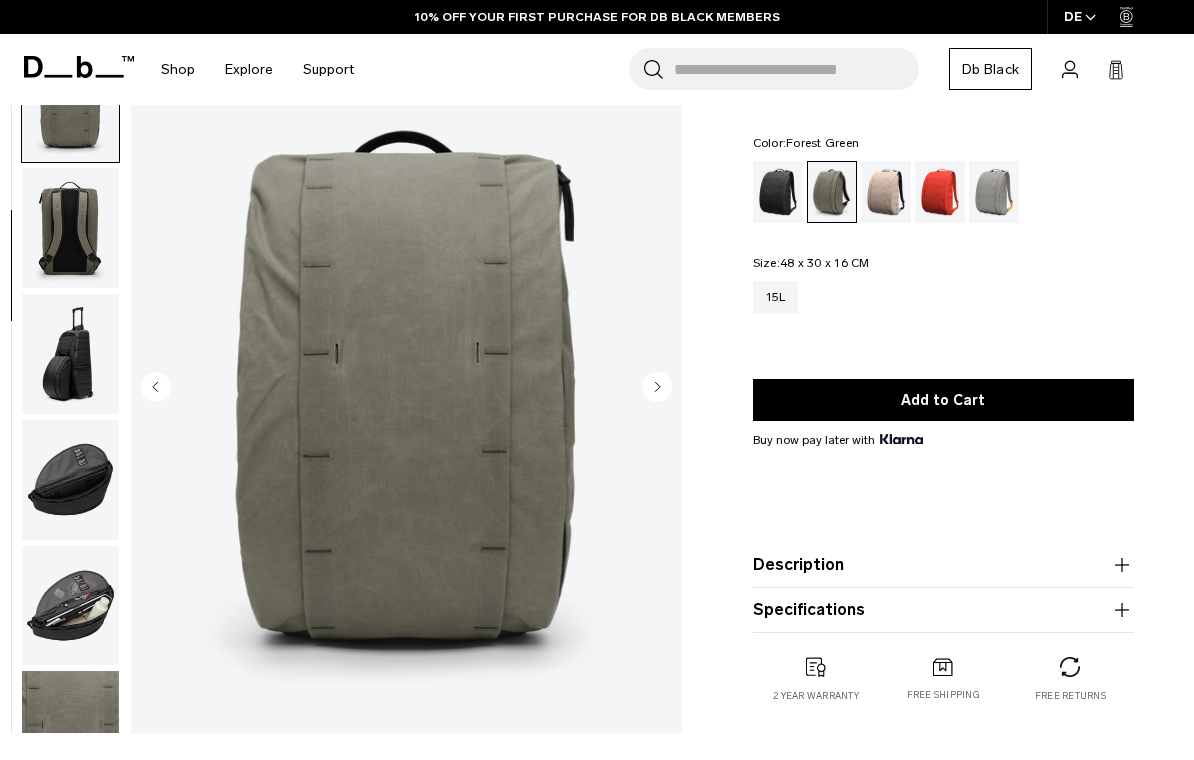 click at bounding box center (70, 228) 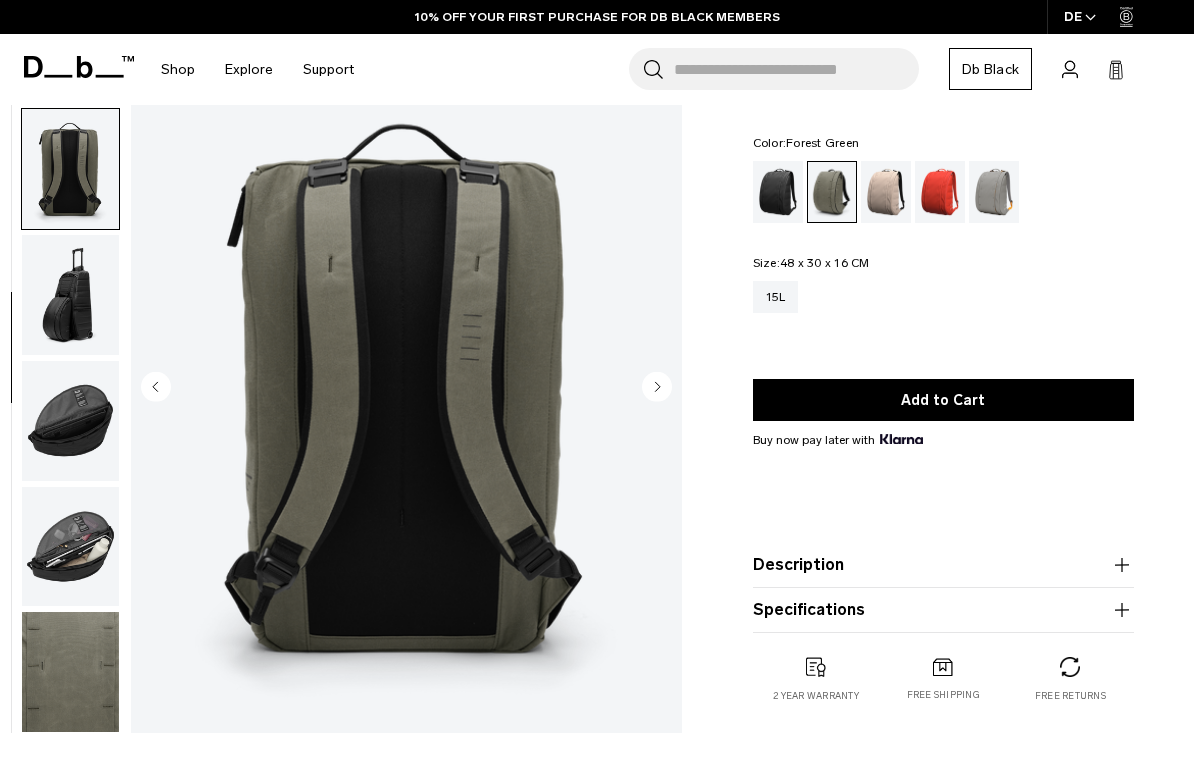 scroll, scrollTop: 326, scrollLeft: 0, axis: vertical 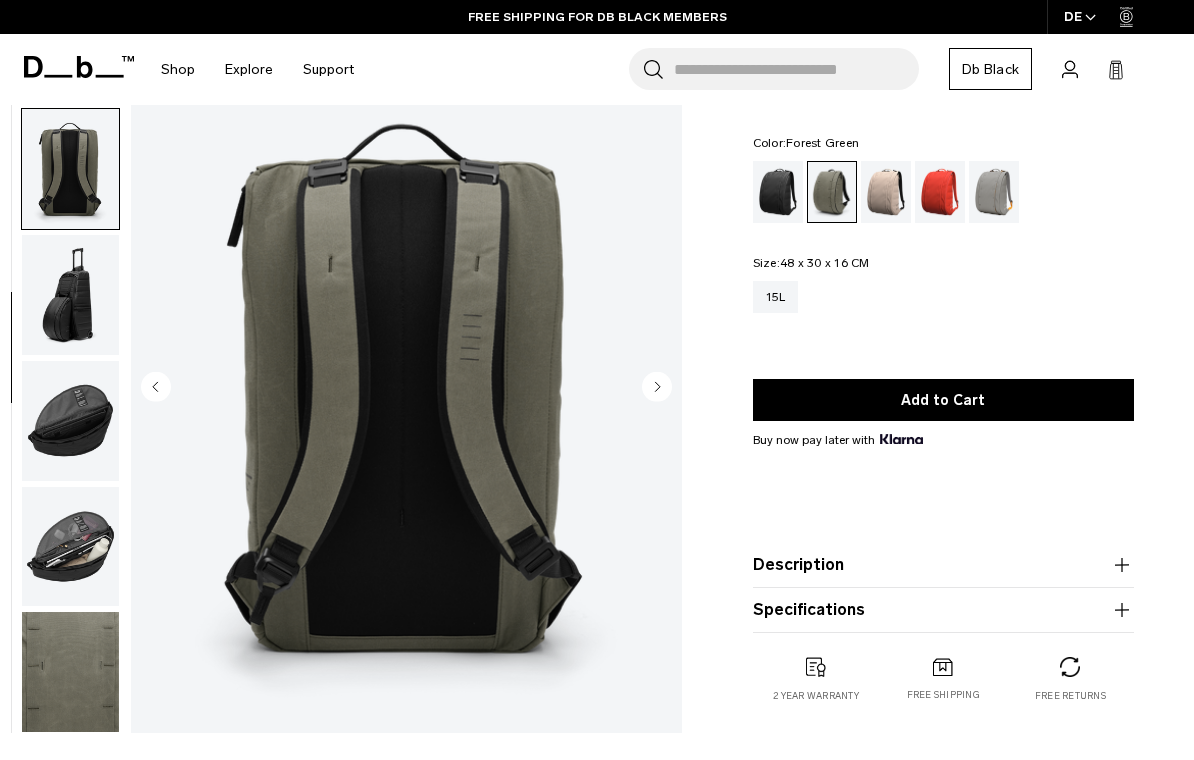 click at bounding box center [70, 295] 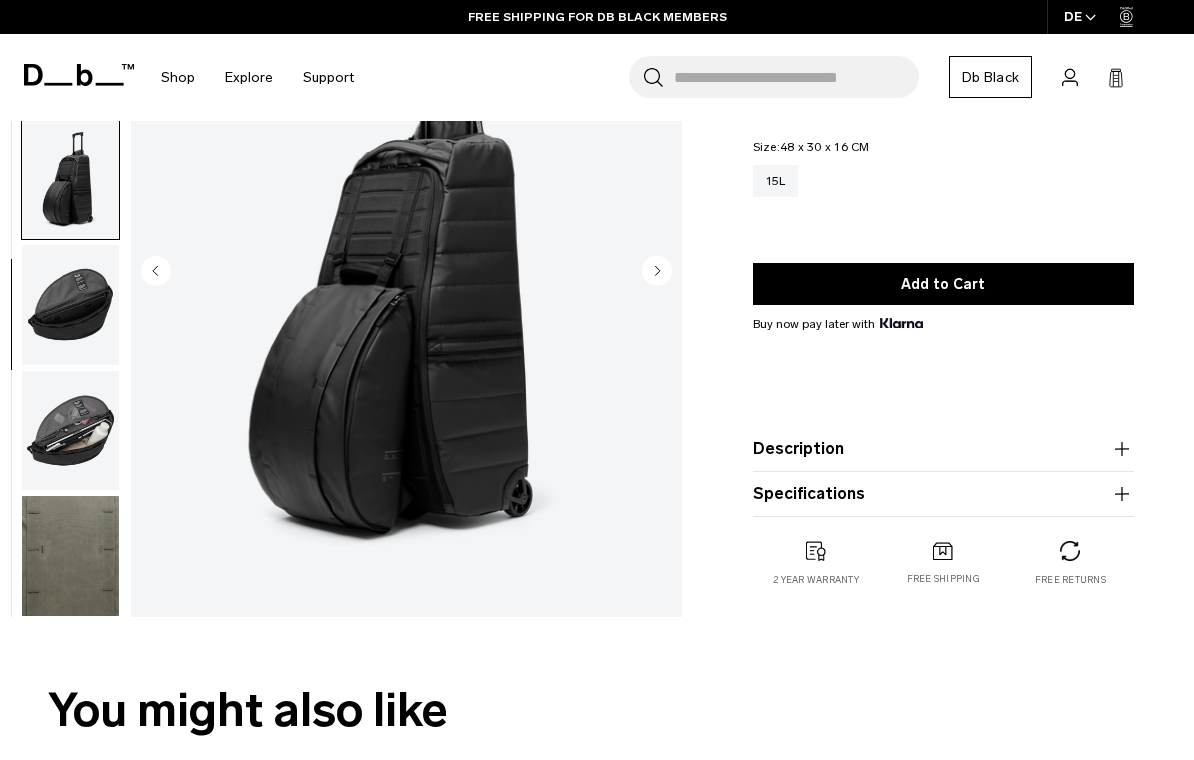 scroll, scrollTop: 209, scrollLeft: 0, axis: vertical 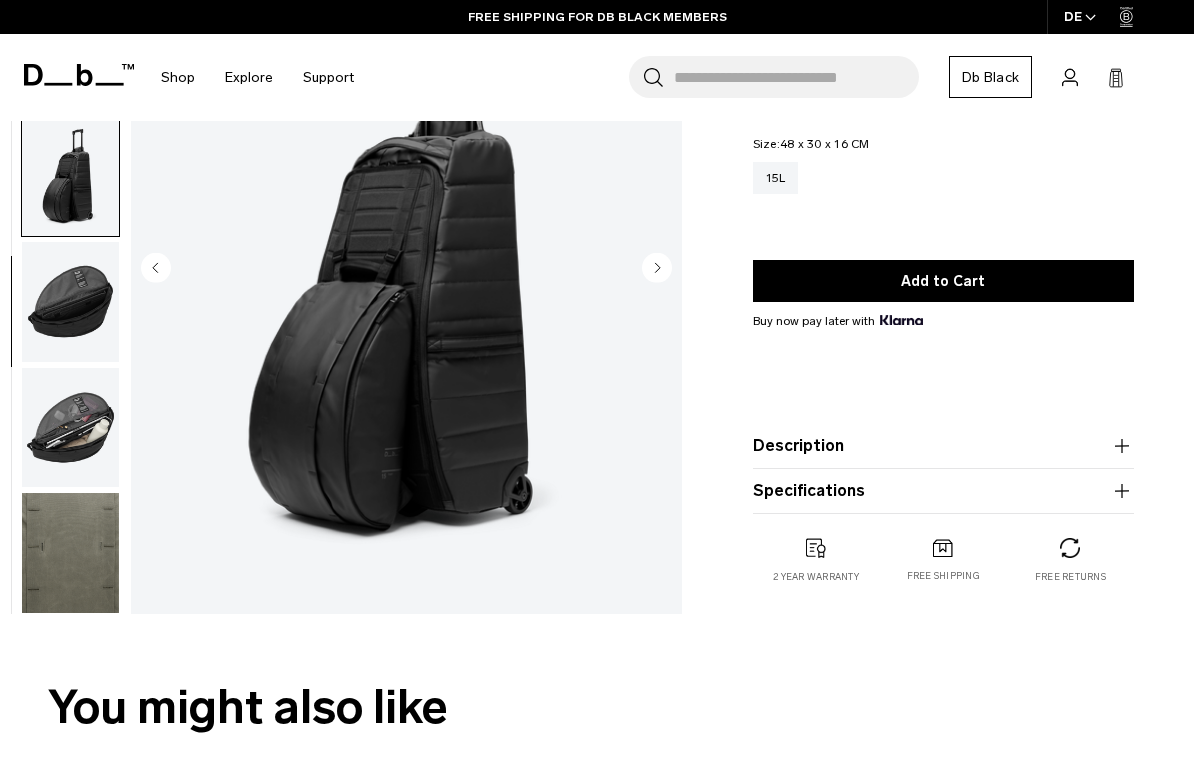 click at bounding box center [70, 302] 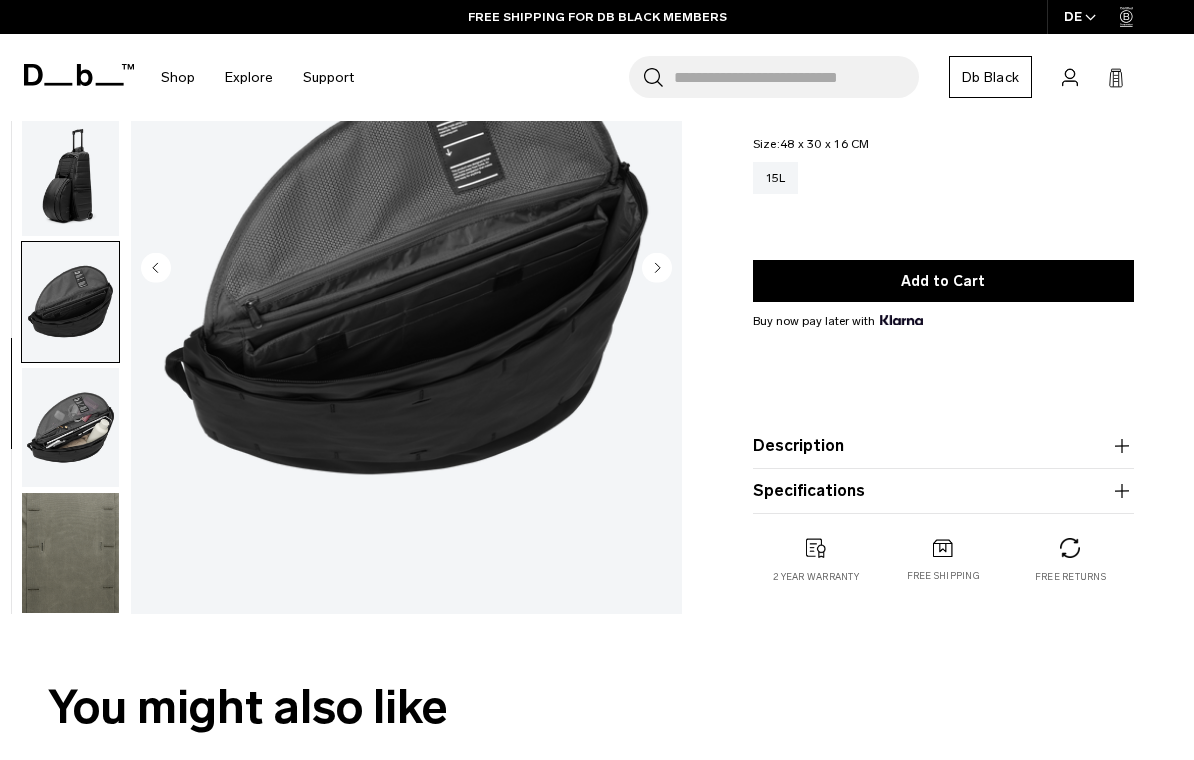 click at bounding box center [70, 428] 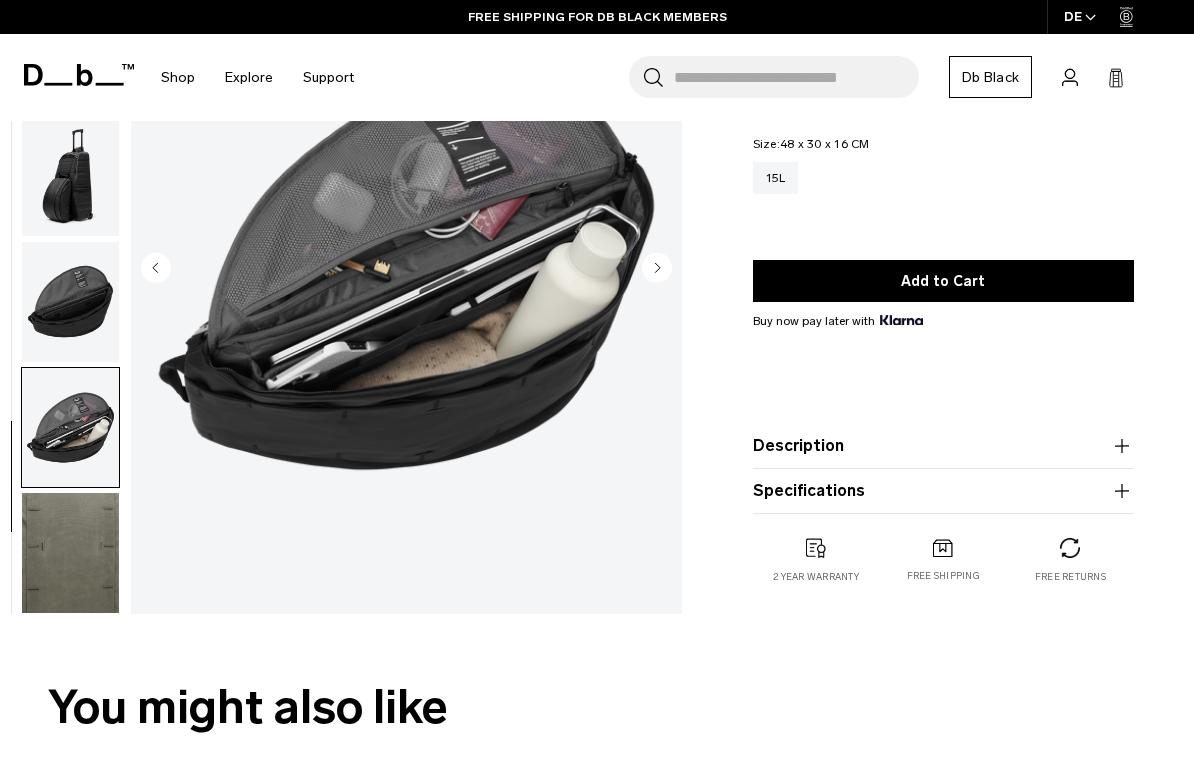 click at bounding box center [70, 553] 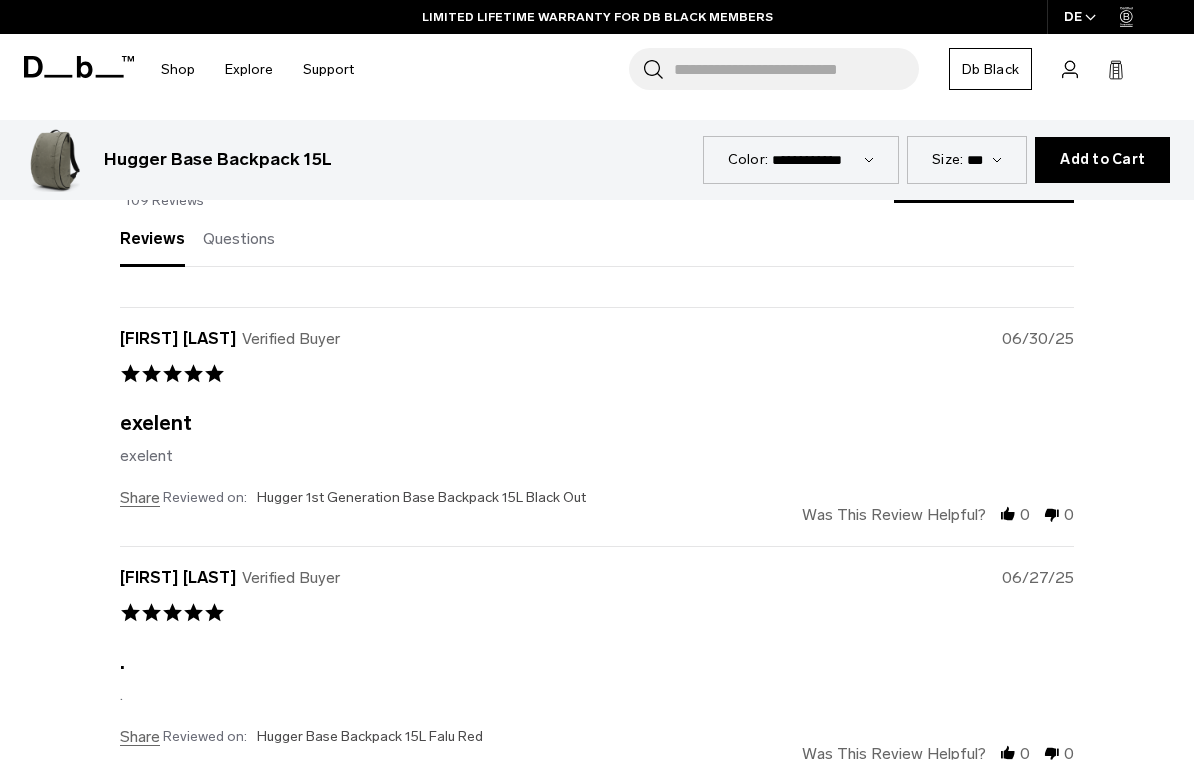 scroll, scrollTop: 4414, scrollLeft: 0, axis: vertical 